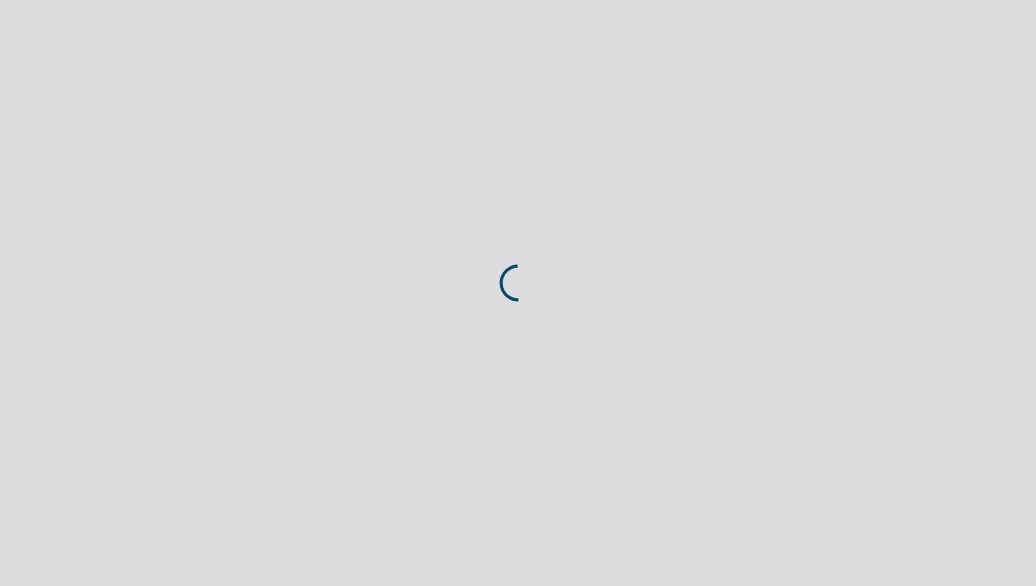 scroll, scrollTop: 0, scrollLeft: 0, axis: both 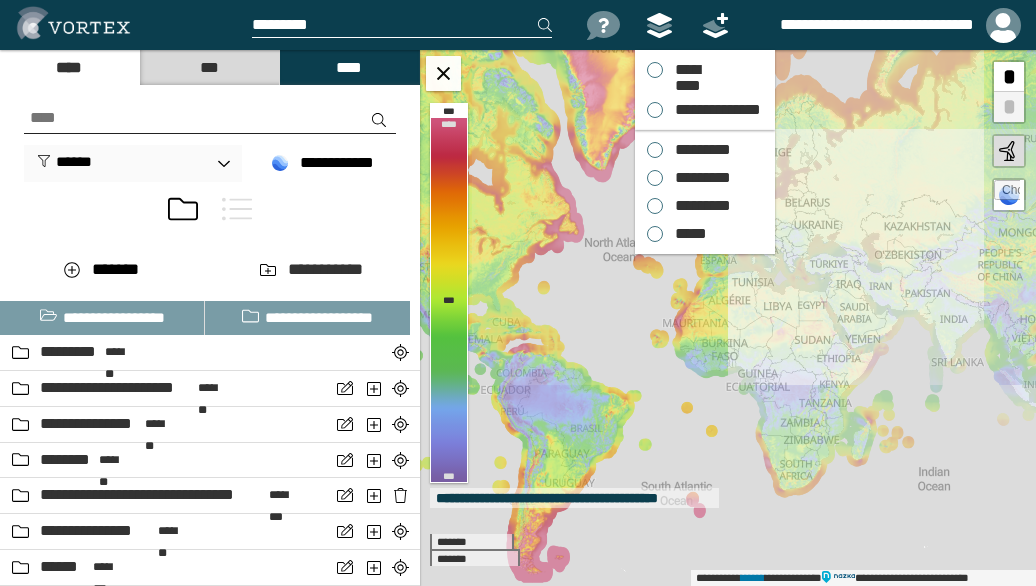 click on "*********" at bounding box center [698, 150] 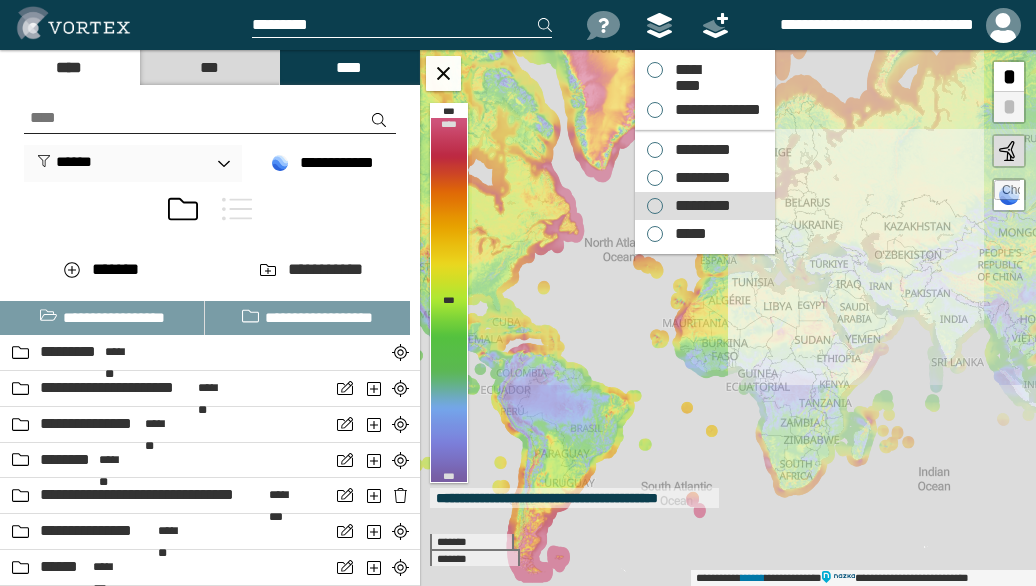 click on "*********" at bounding box center [698, 206] 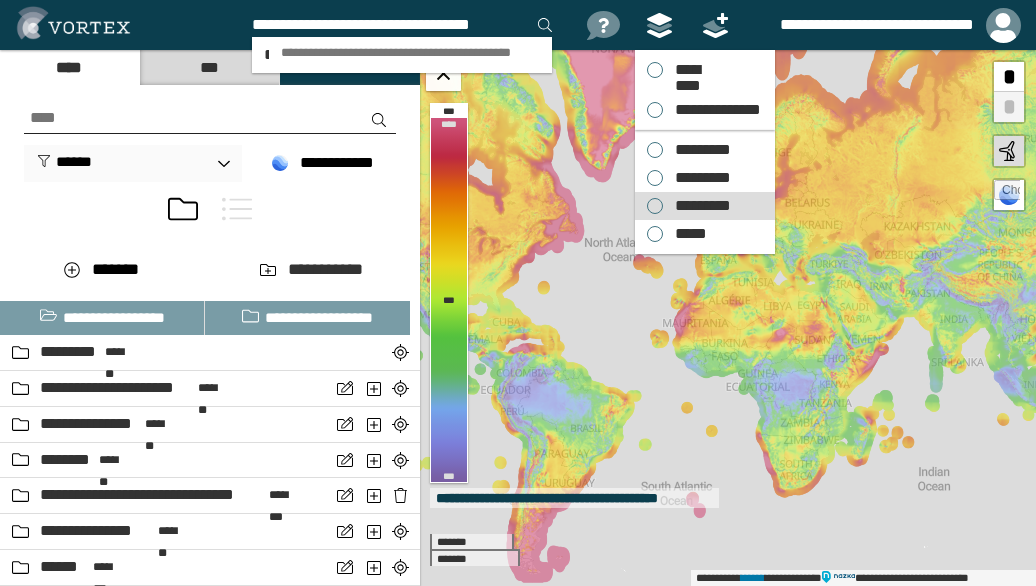 scroll, scrollTop: 0, scrollLeft: 2, axis: horizontal 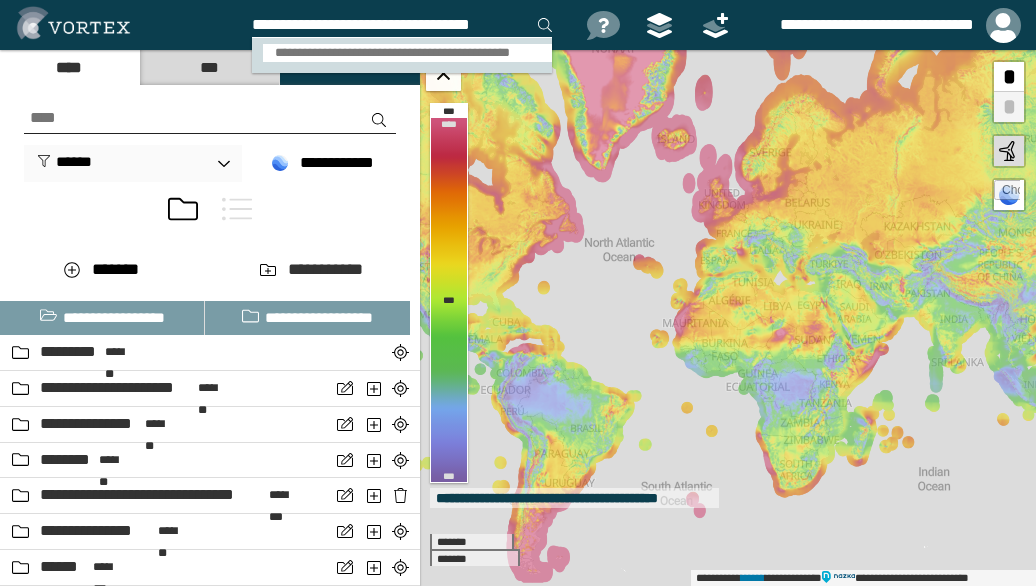 type on "**********" 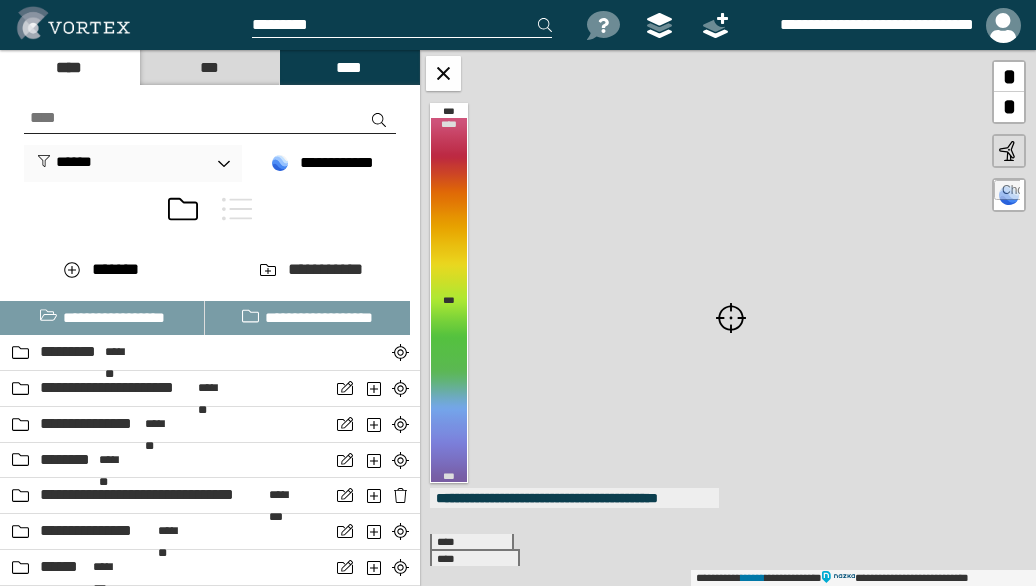 scroll, scrollTop: 0, scrollLeft: 0, axis: both 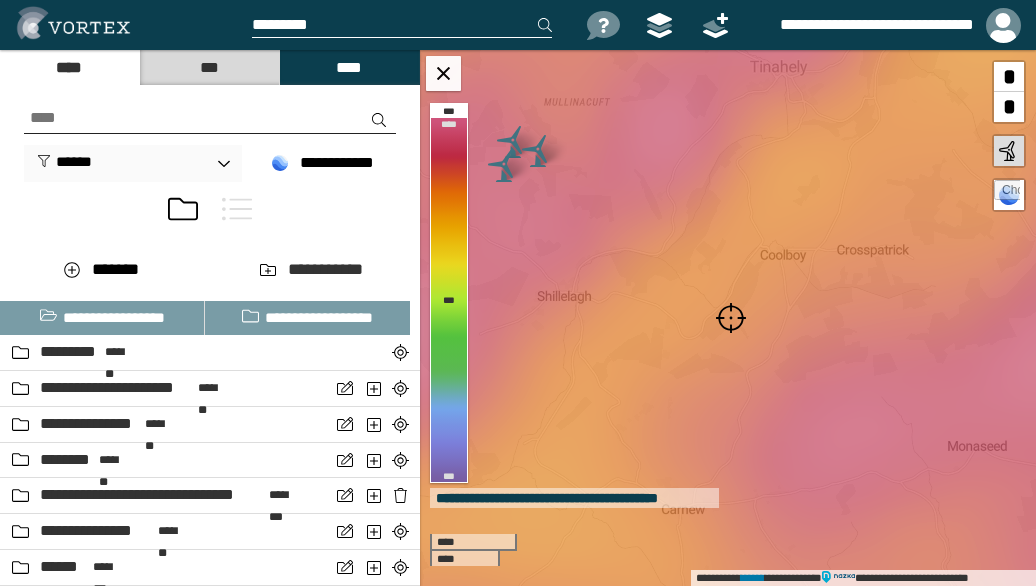 click at bounding box center (731, 318) 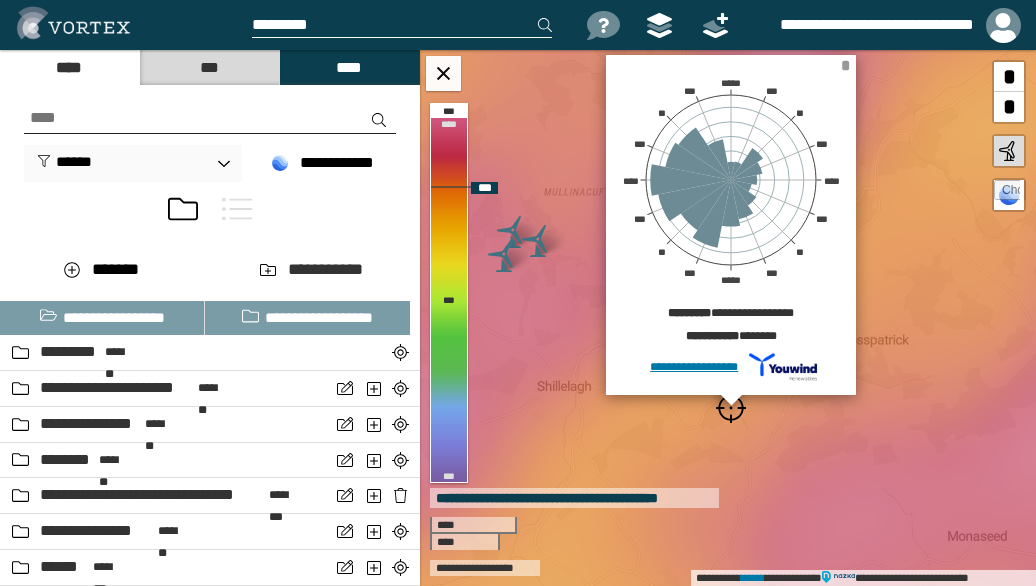 click on "*" at bounding box center (845, 65) 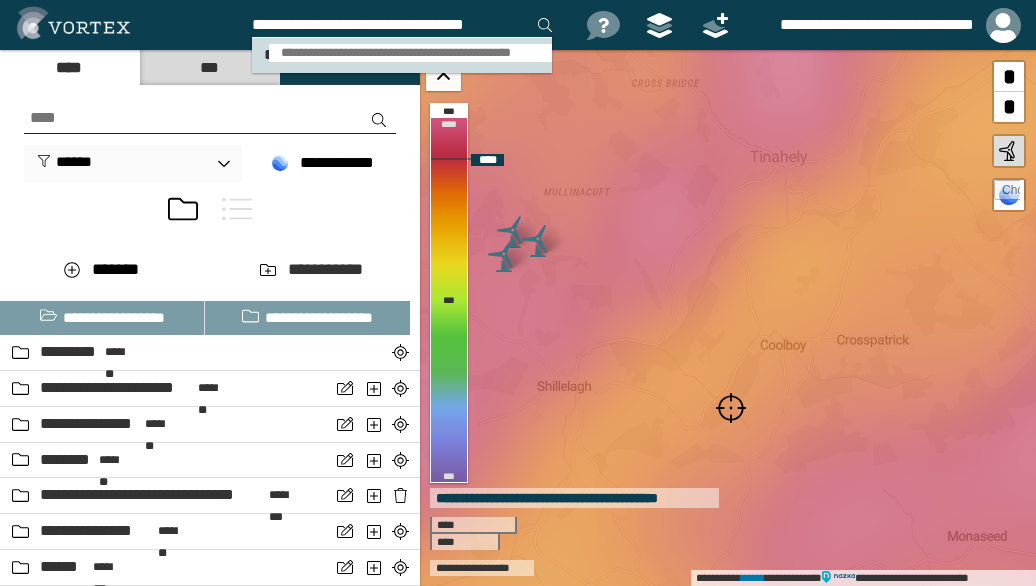type on "**********" 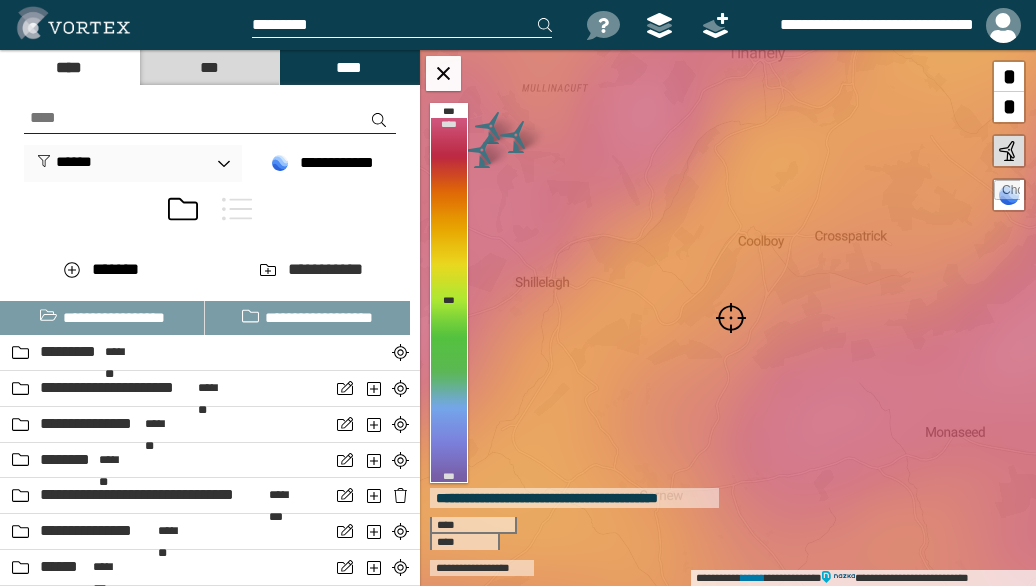 click at bounding box center [731, 318] 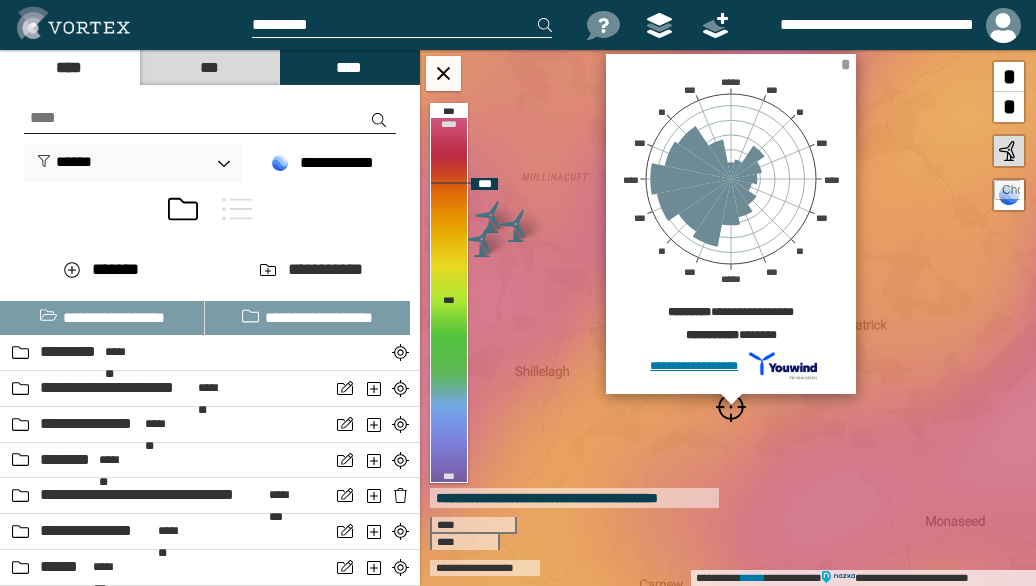 click on "*" at bounding box center [845, 64] 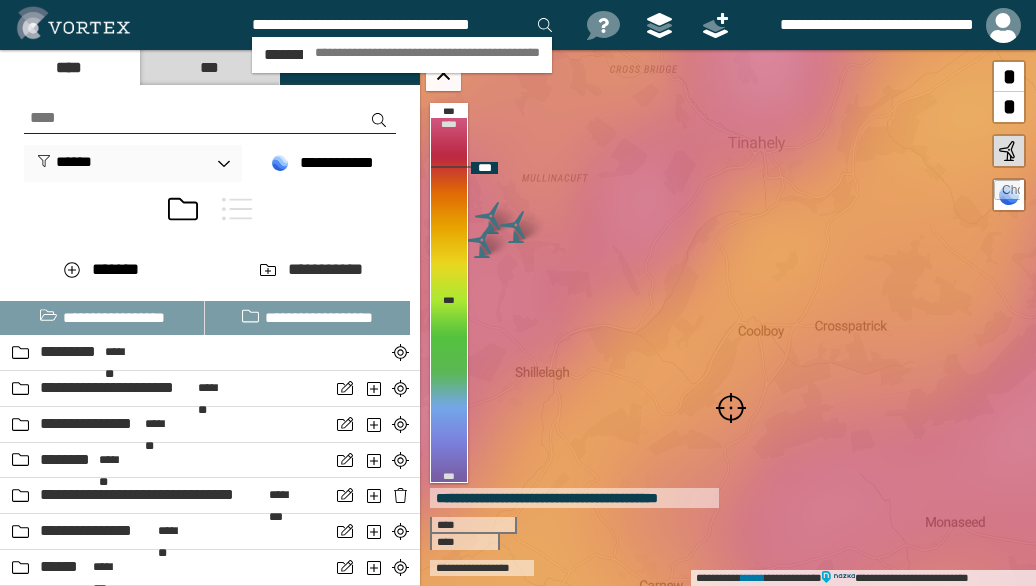 scroll, scrollTop: 0, scrollLeft: 2, axis: horizontal 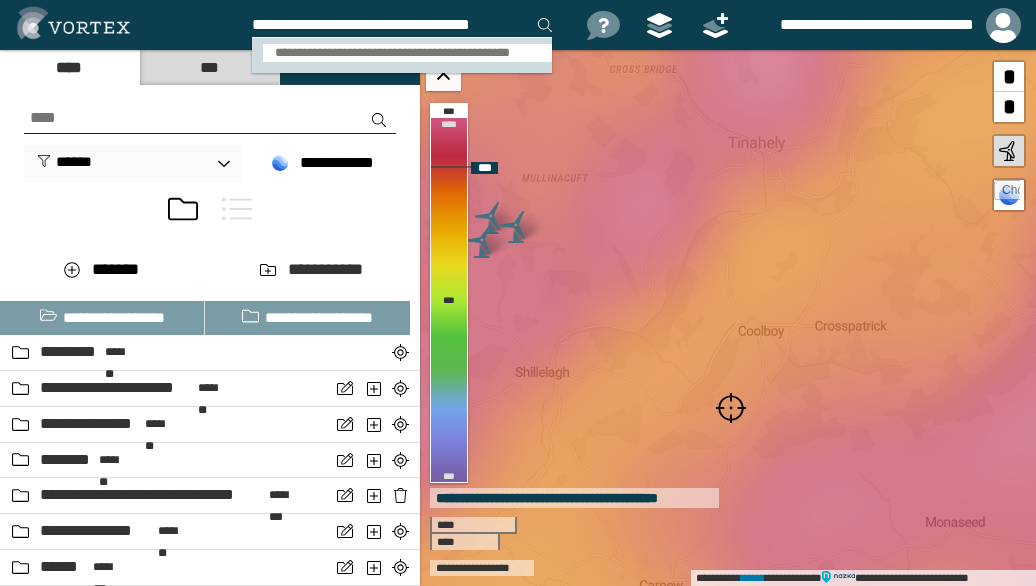 type on "**********" 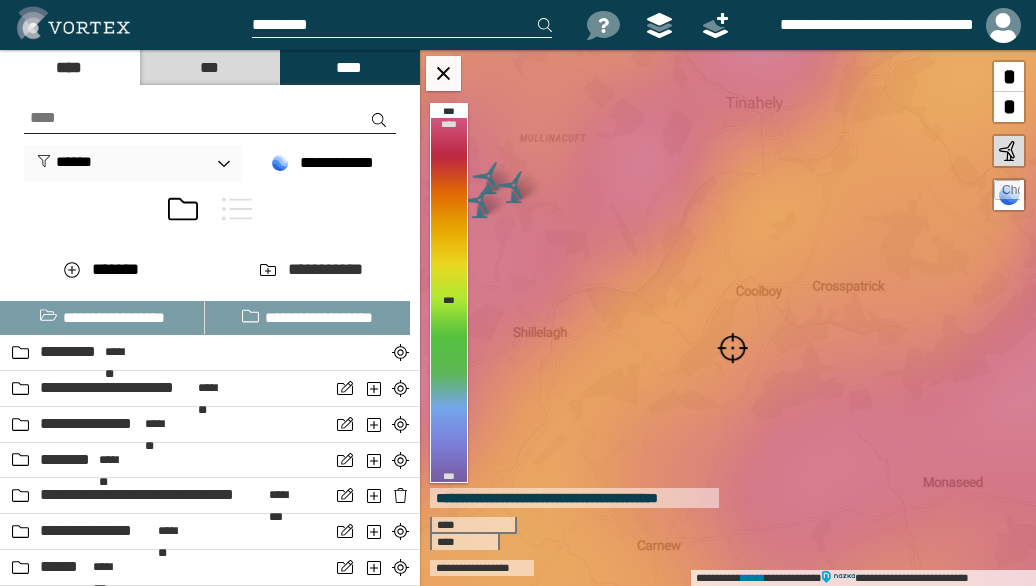 scroll, scrollTop: 0, scrollLeft: 0, axis: both 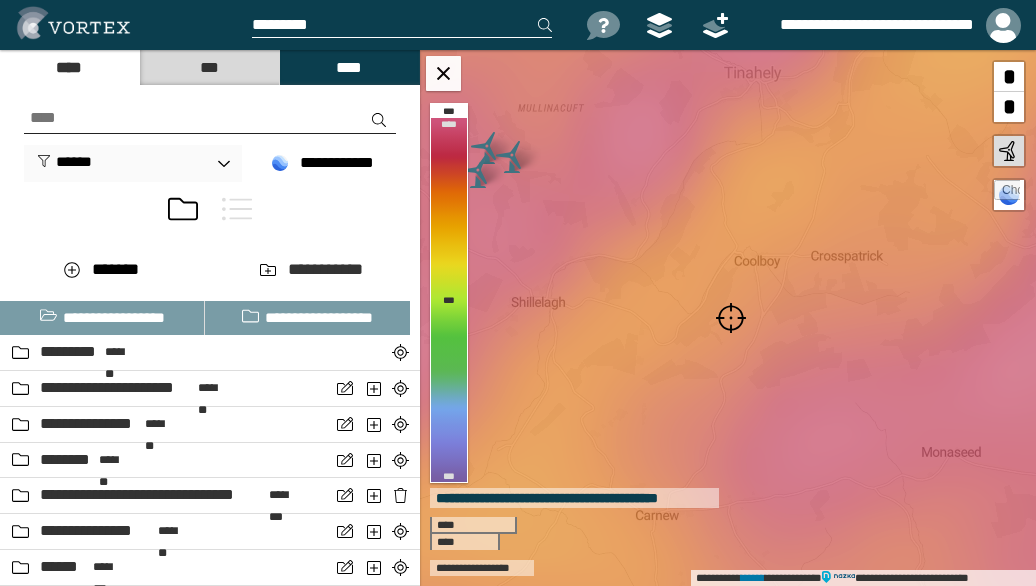 click at bounding box center [731, 318] 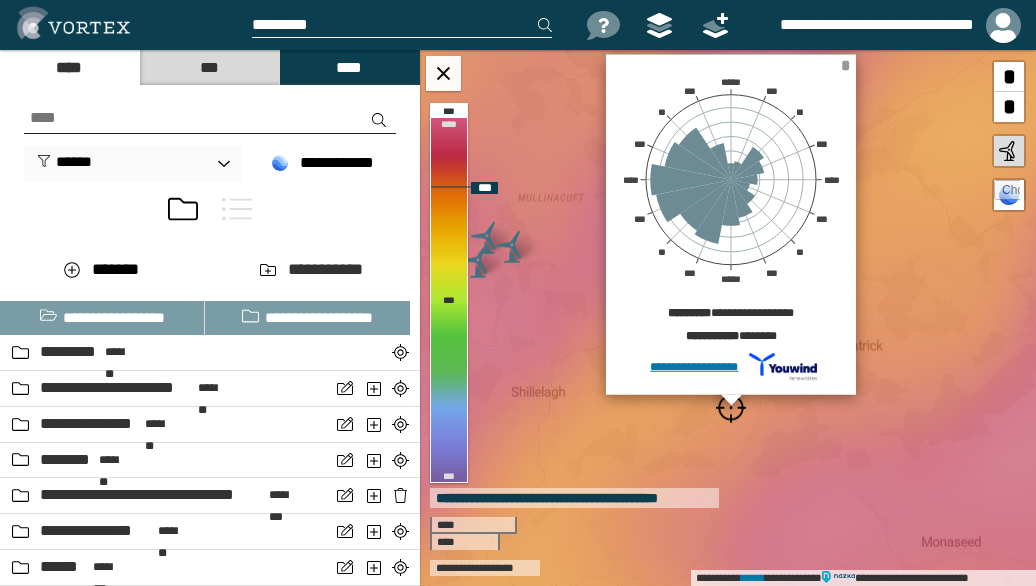 click on "*" at bounding box center (845, 65) 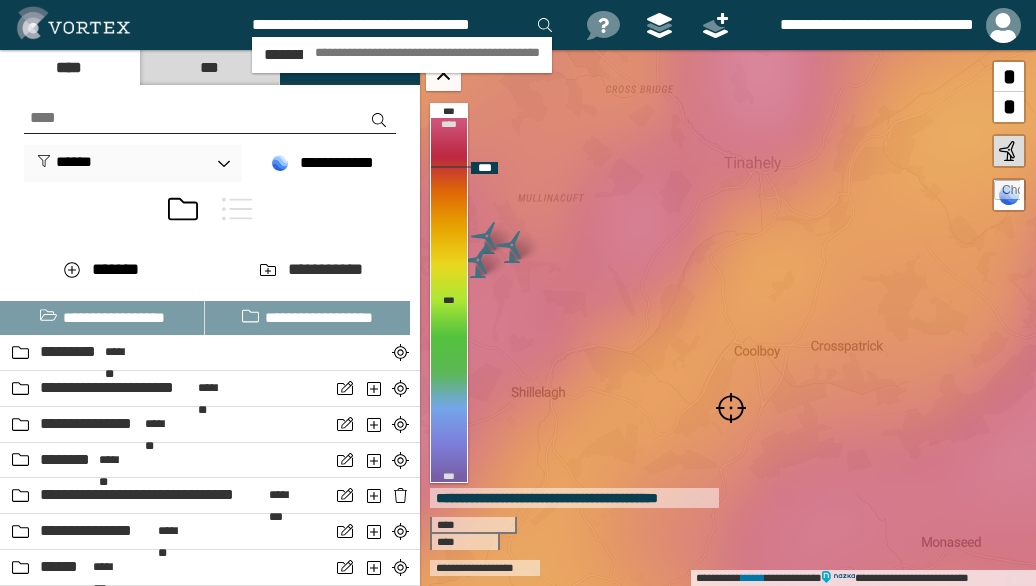 scroll, scrollTop: 0, scrollLeft: 2, axis: horizontal 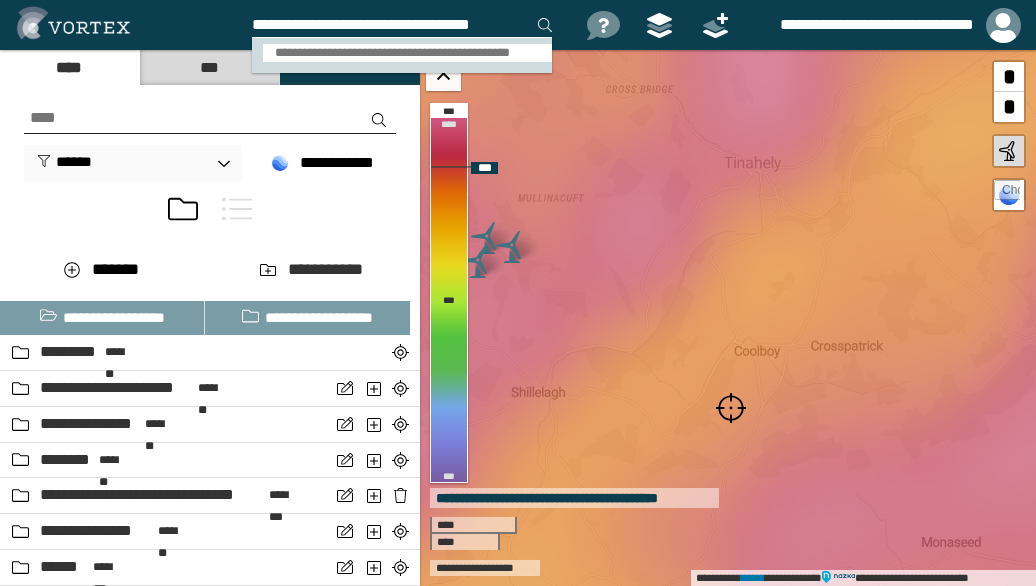 type on "**********" 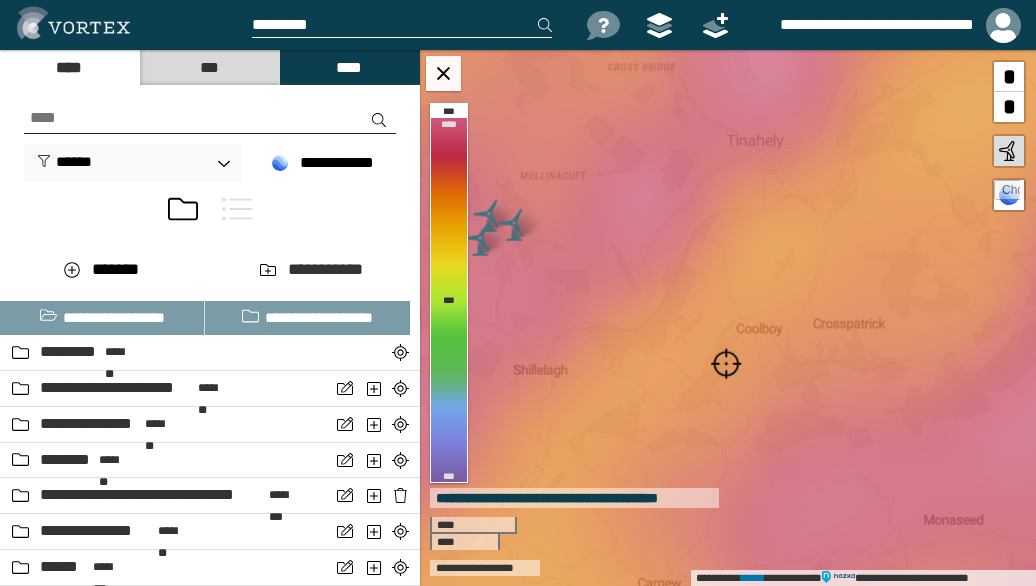 scroll, scrollTop: 0, scrollLeft: 0, axis: both 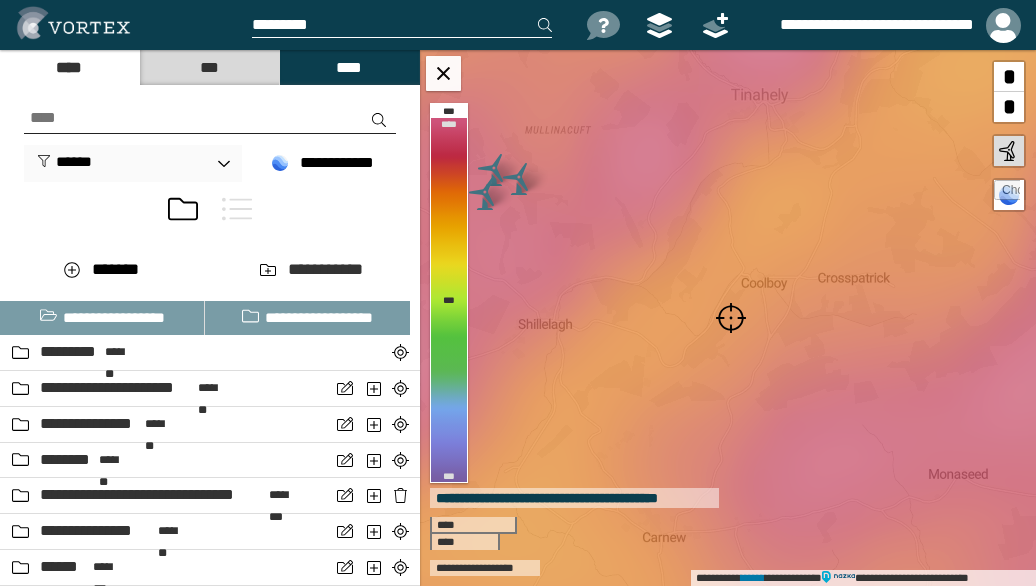 click at bounding box center [731, 318] 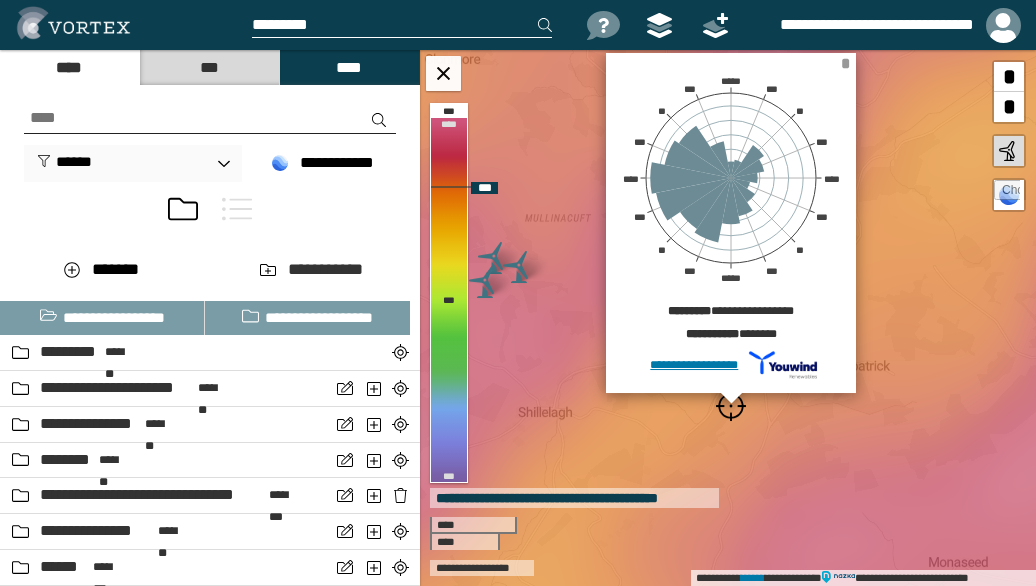 click on "*" at bounding box center [845, 63] 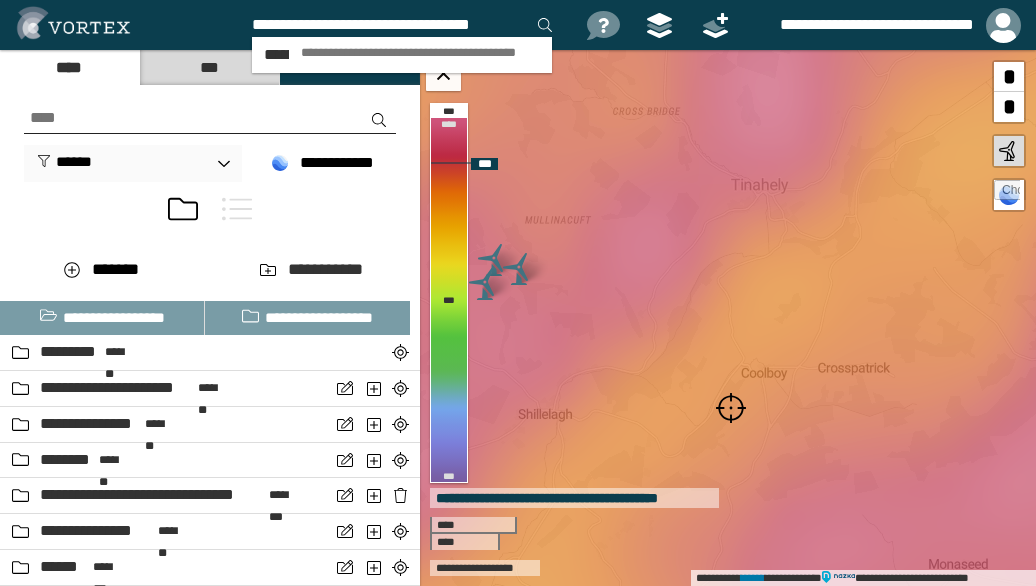 scroll, scrollTop: 0, scrollLeft: 2, axis: horizontal 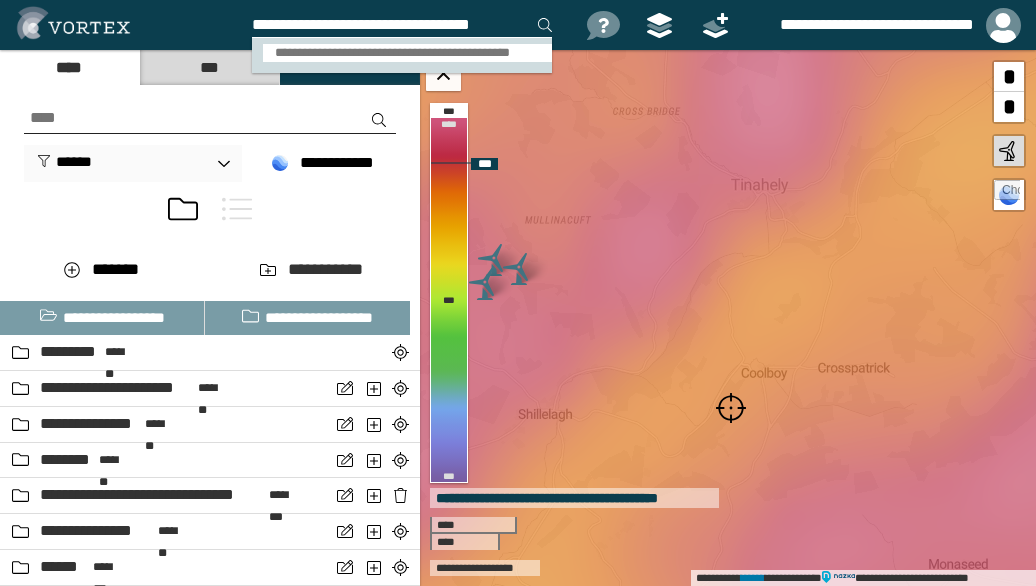 type on "**********" 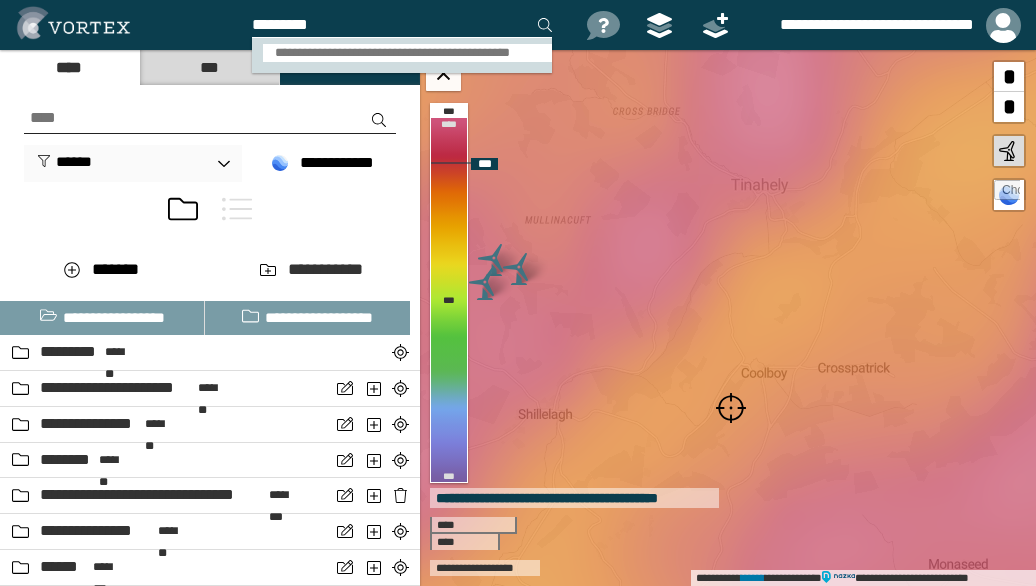 scroll, scrollTop: 0, scrollLeft: 0, axis: both 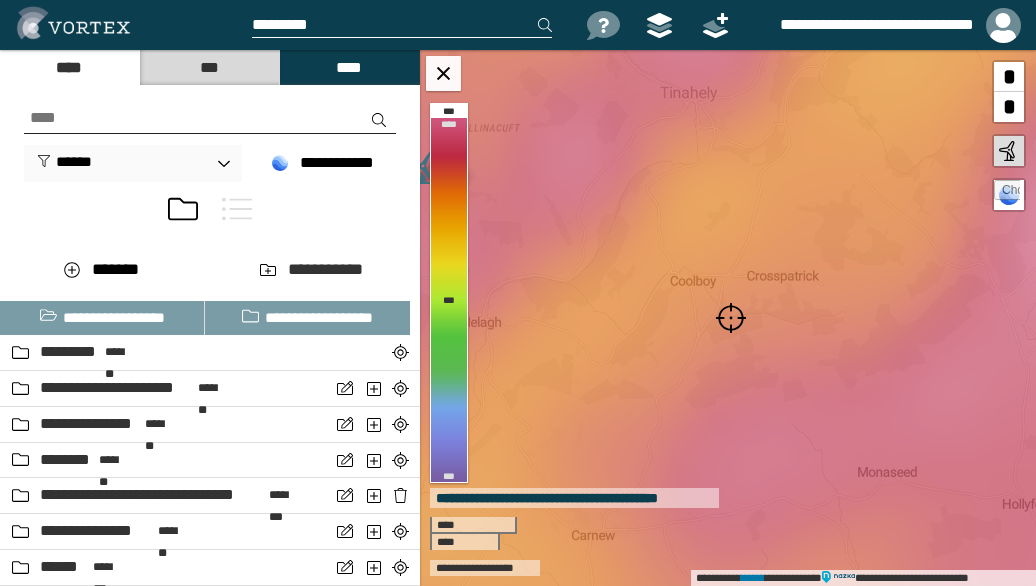 click at bounding box center [731, 318] 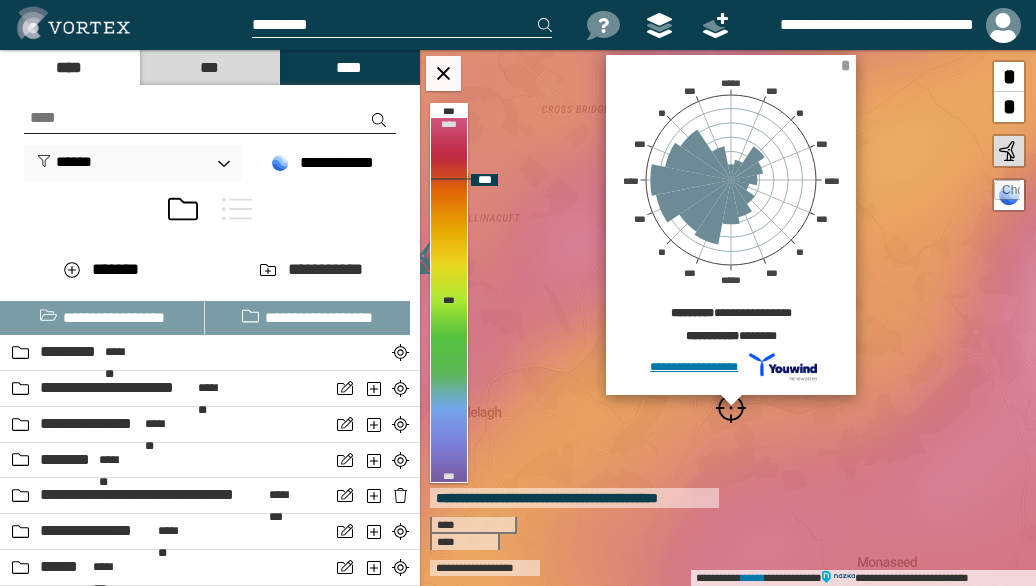 click on "*" at bounding box center [845, 65] 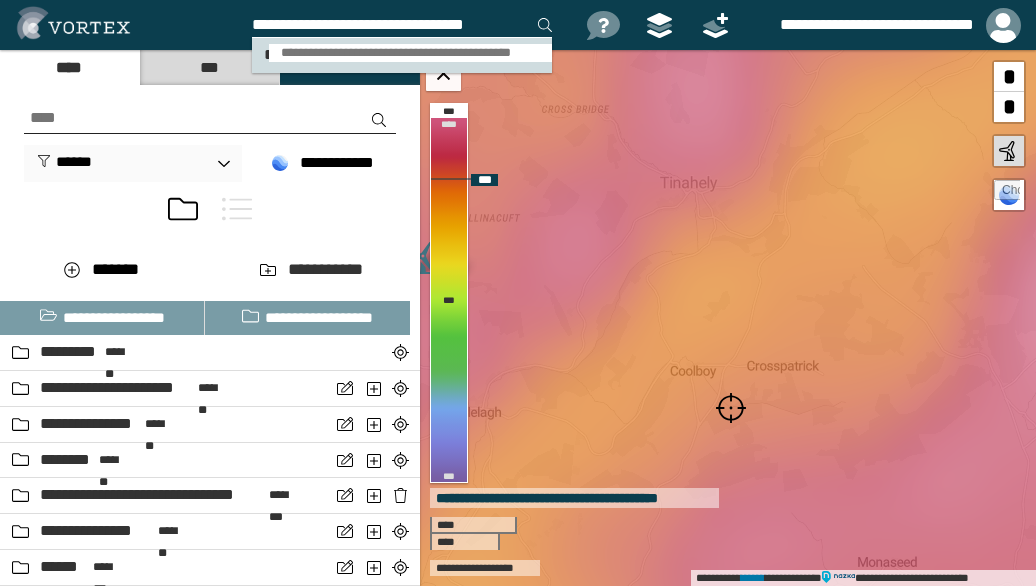 type on "**********" 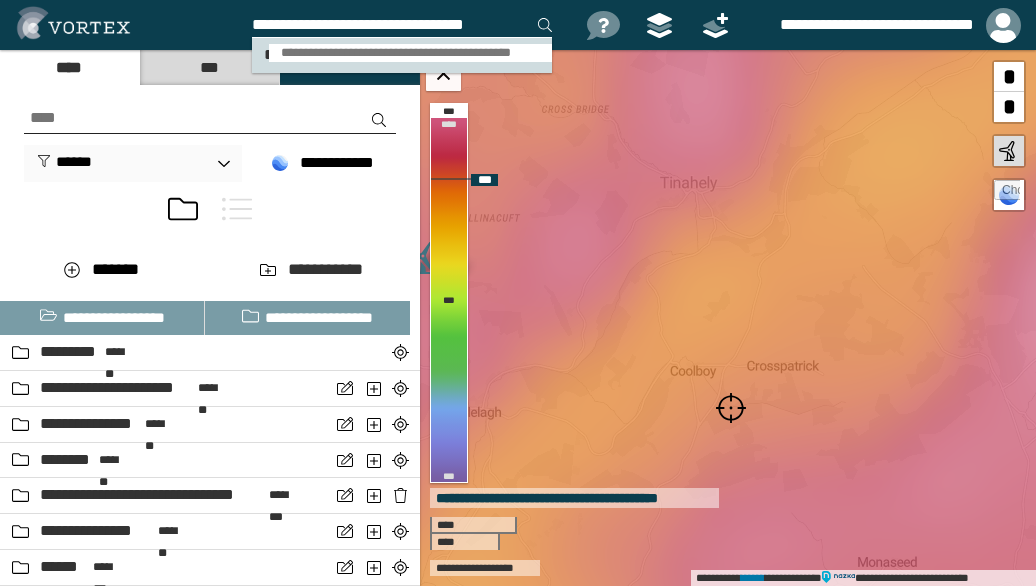 click on "**********" at bounding box center [410, 53] 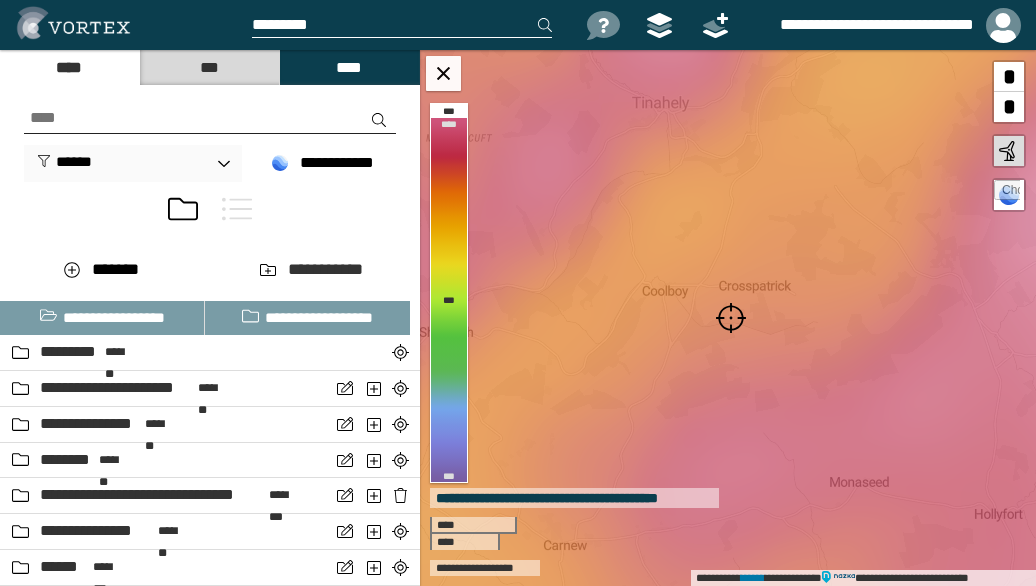 click at bounding box center (731, 318) 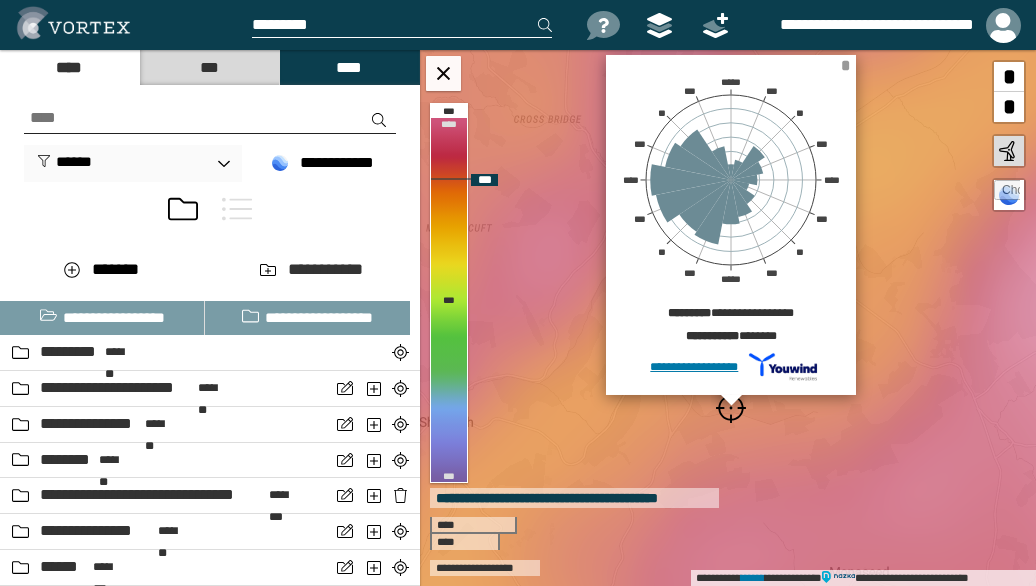 click on "*" at bounding box center [845, 65] 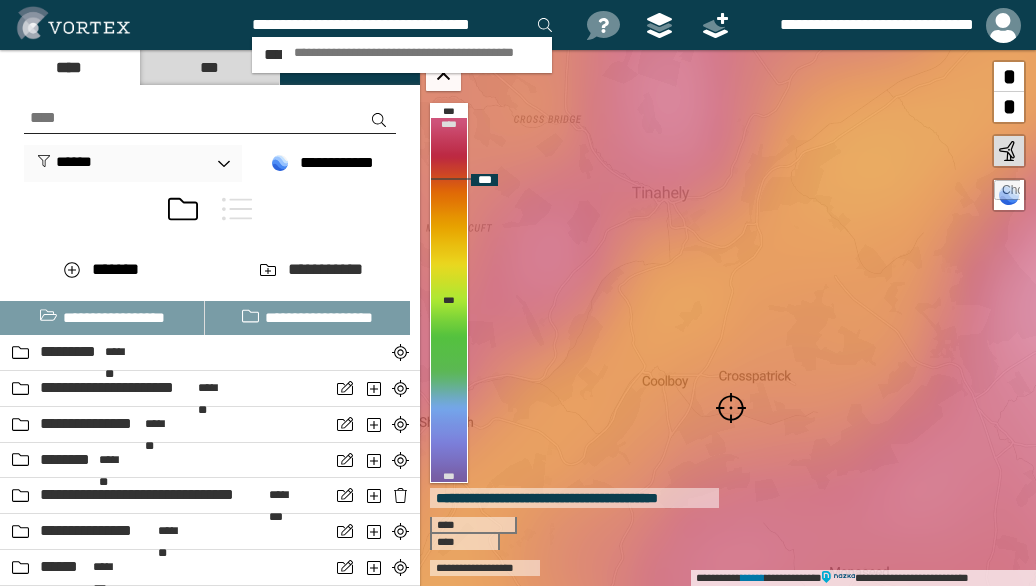 scroll, scrollTop: 0, scrollLeft: 2, axis: horizontal 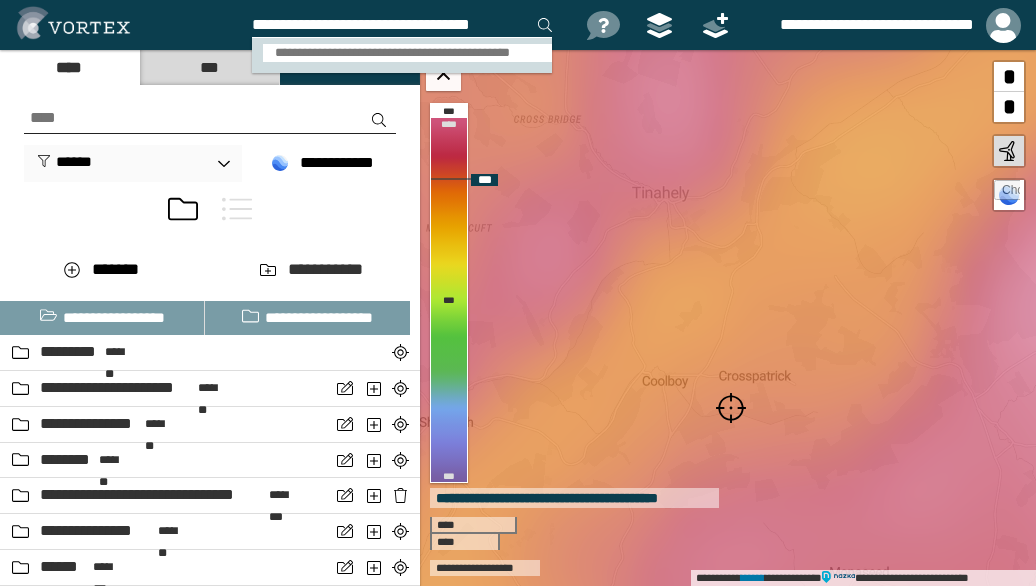 type on "**********" 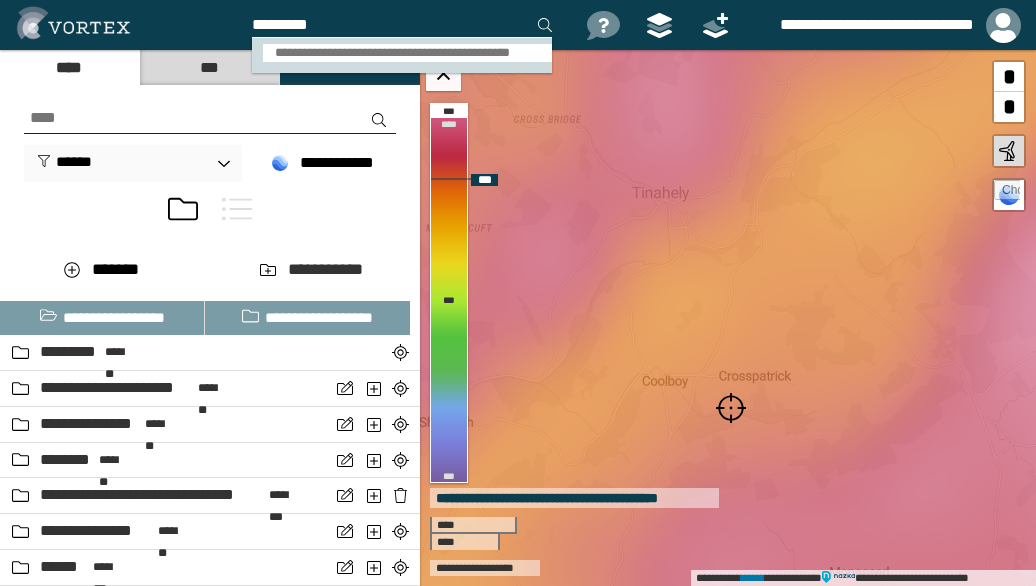 scroll, scrollTop: 0, scrollLeft: 0, axis: both 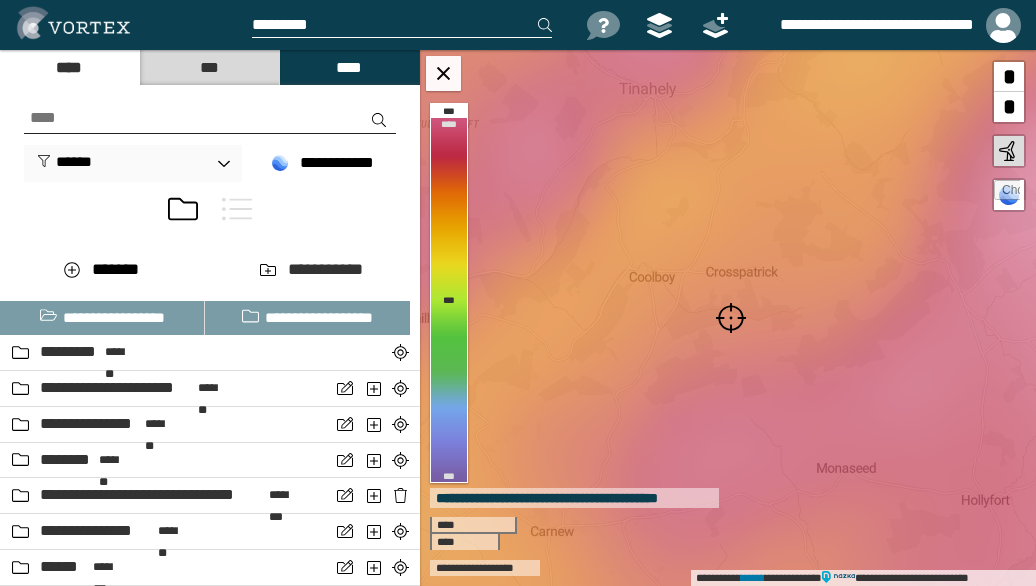 click at bounding box center (731, 318) 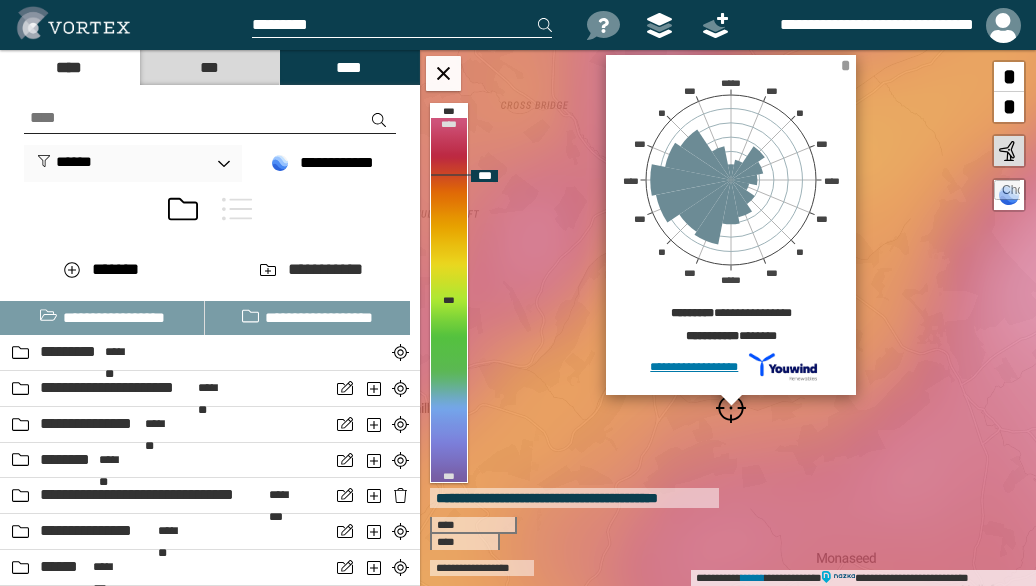 click on "*" at bounding box center (845, 65) 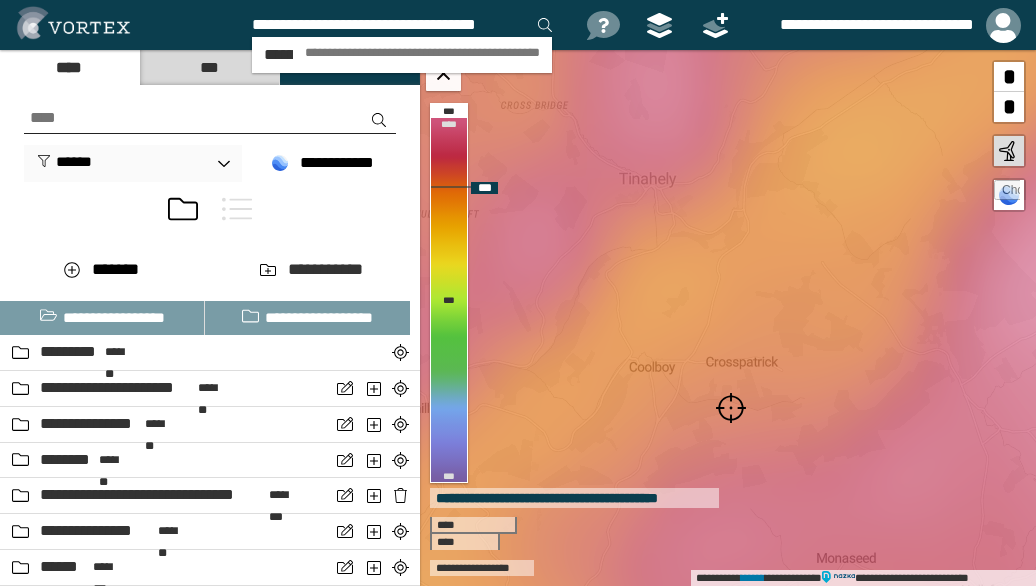 scroll, scrollTop: 0, scrollLeft: 10, axis: horizontal 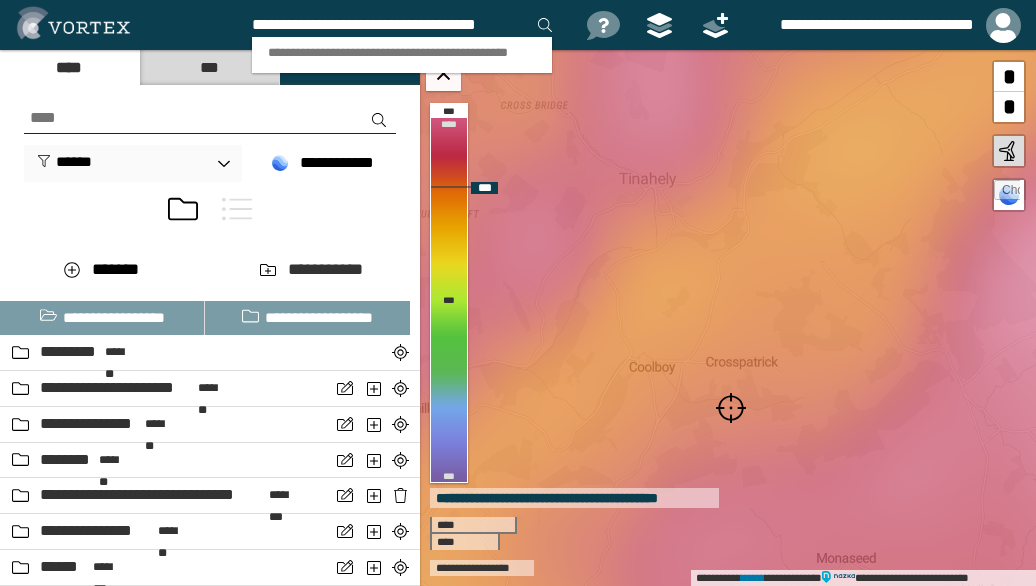 type on "**********" 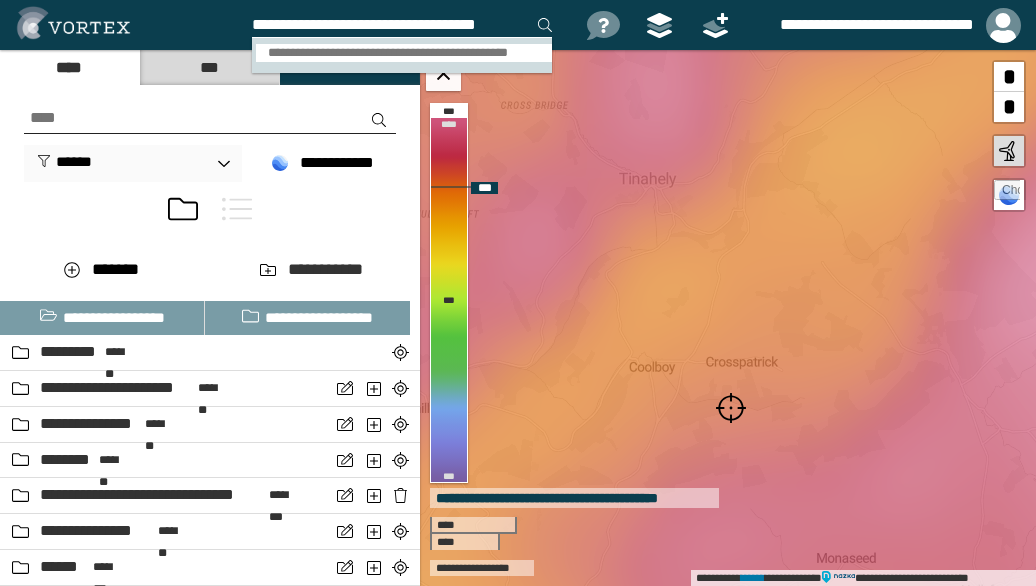 click on "**********" at bounding box center [404, 53] 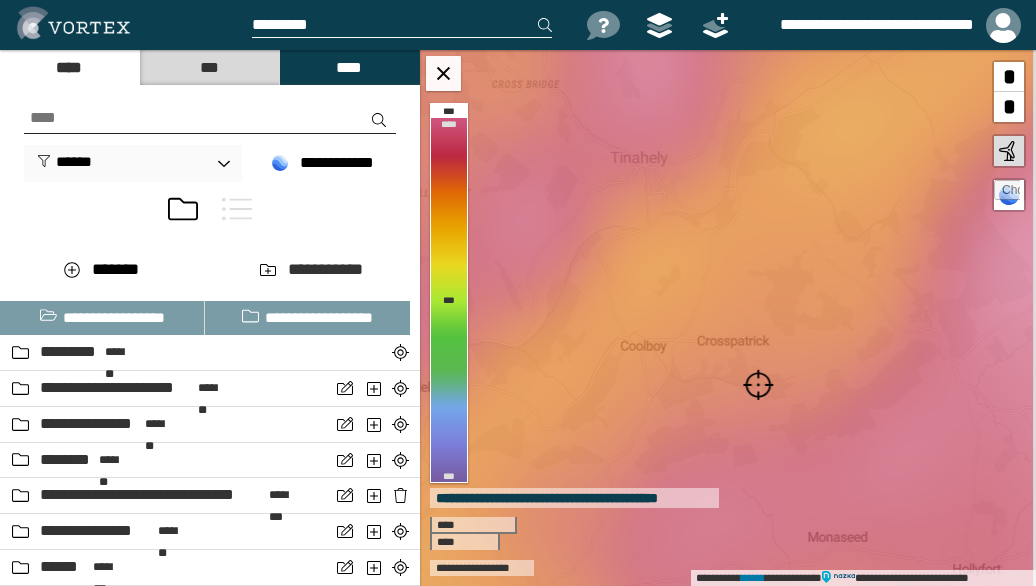 scroll, scrollTop: 0, scrollLeft: 0, axis: both 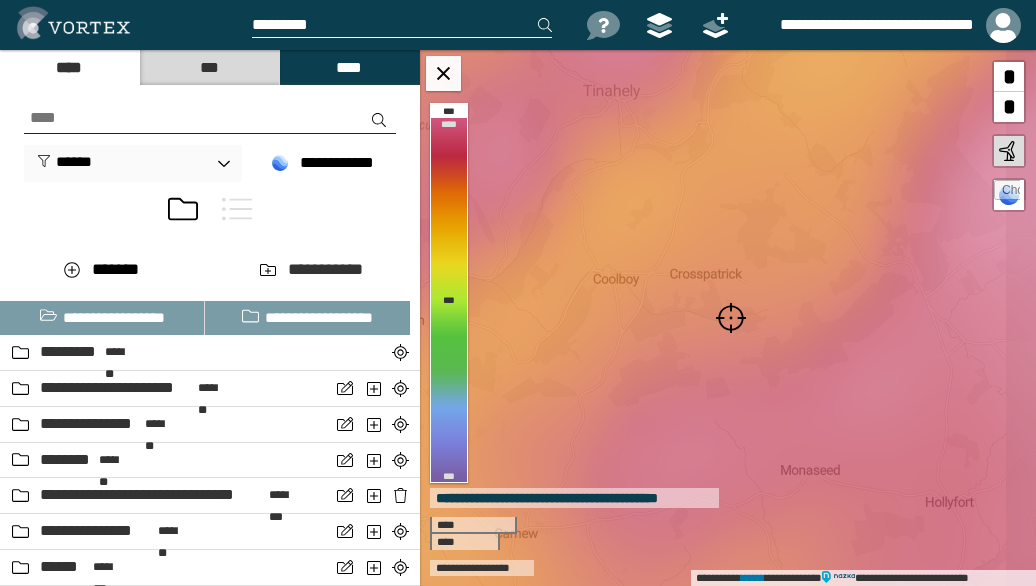 click at bounding box center [731, 318] 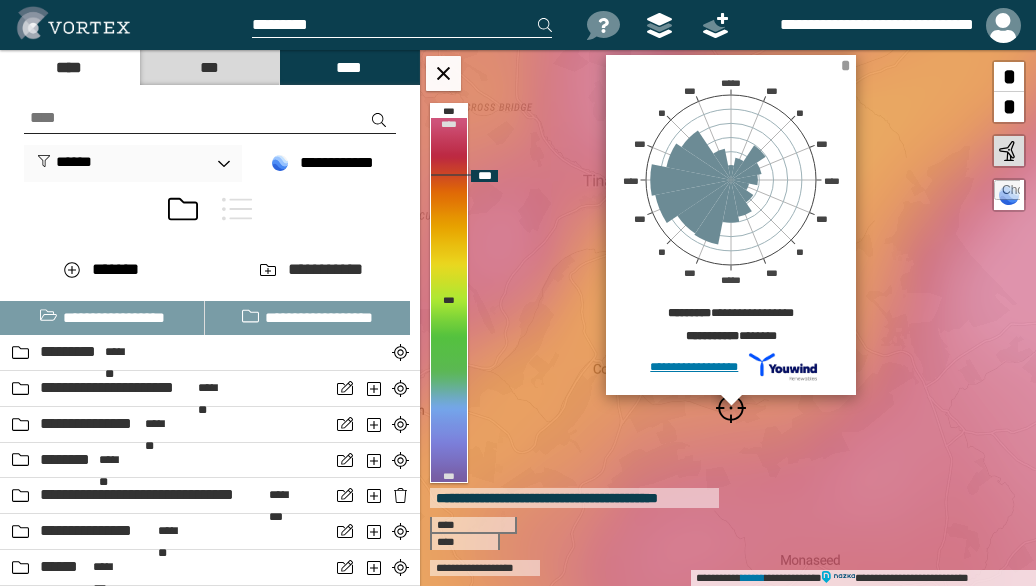 click on "*" at bounding box center [845, 65] 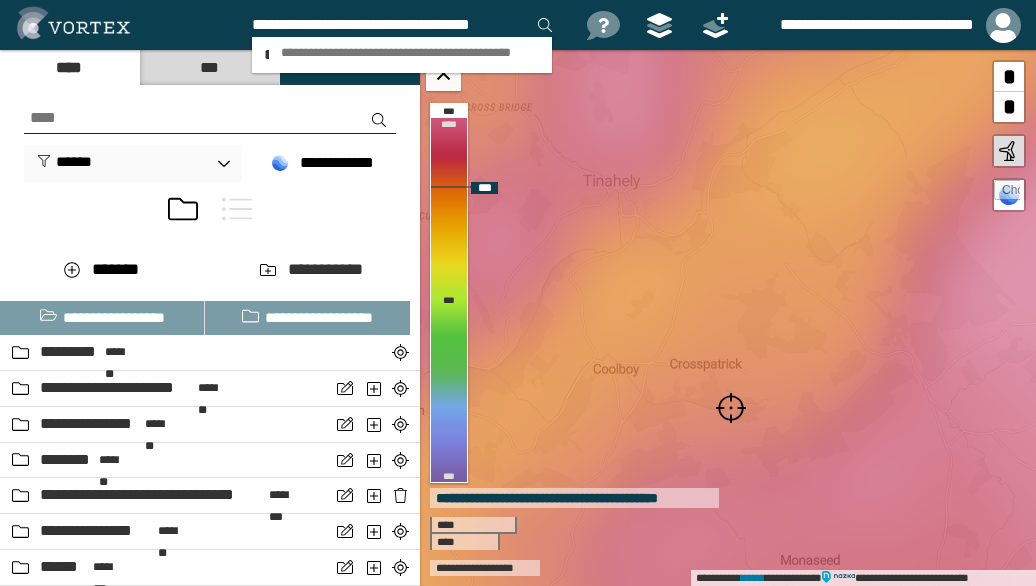scroll, scrollTop: 0, scrollLeft: 10, axis: horizontal 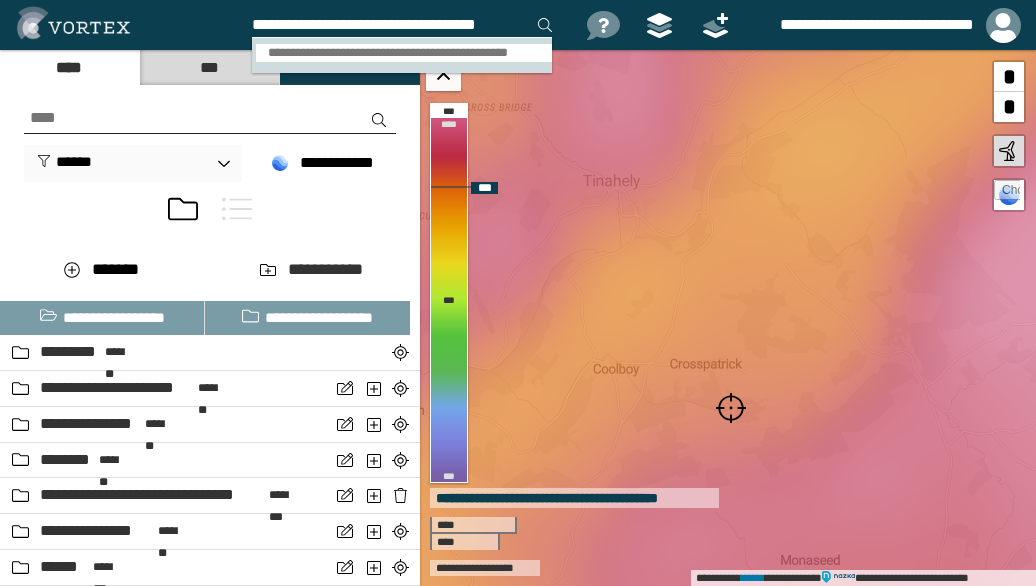 type on "**********" 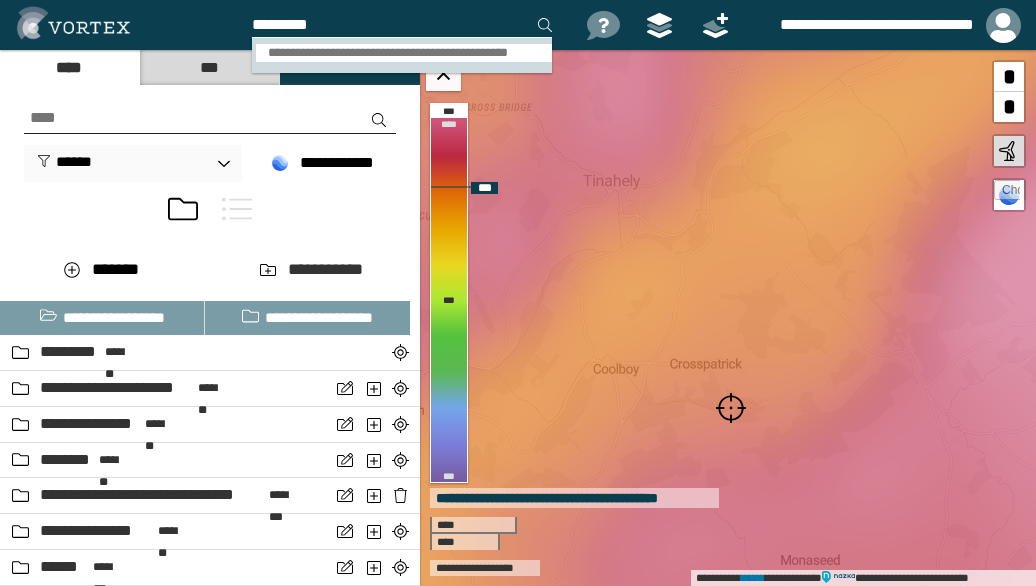 scroll, scrollTop: 0, scrollLeft: 0, axis: both 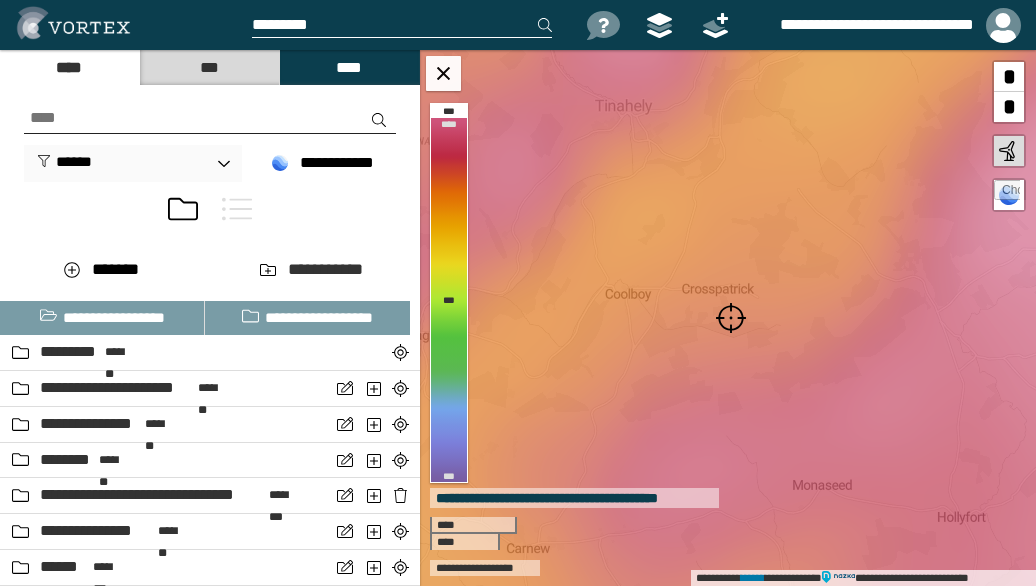 click at bounding box center [731, 318] 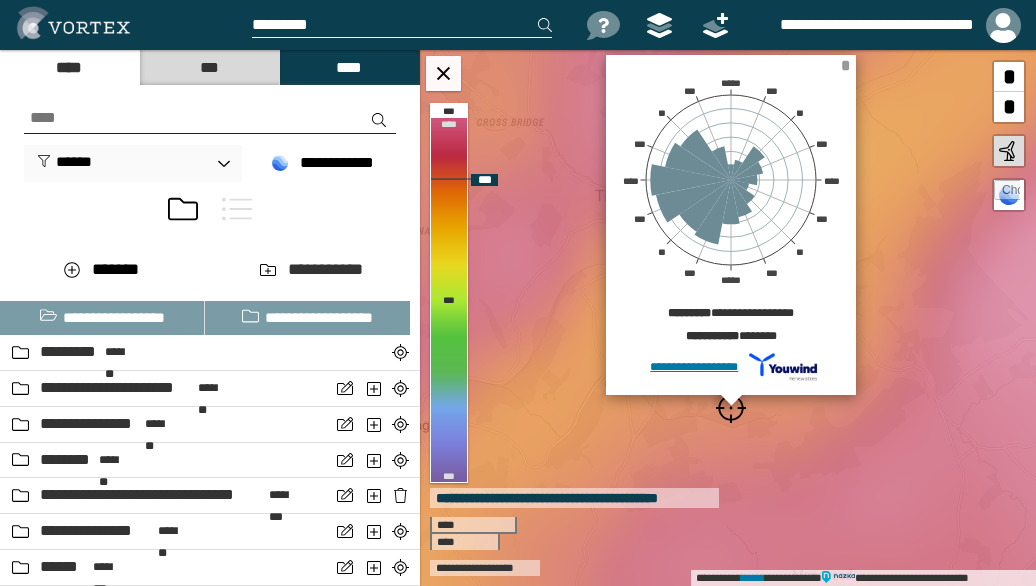 click on "*" at bounding box center [845, 65] 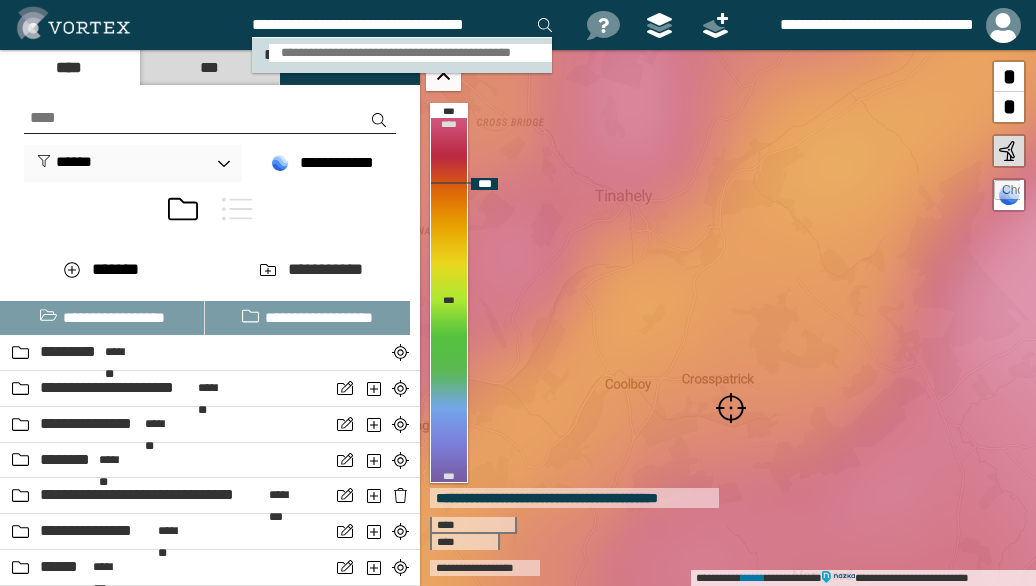 type on "**********" 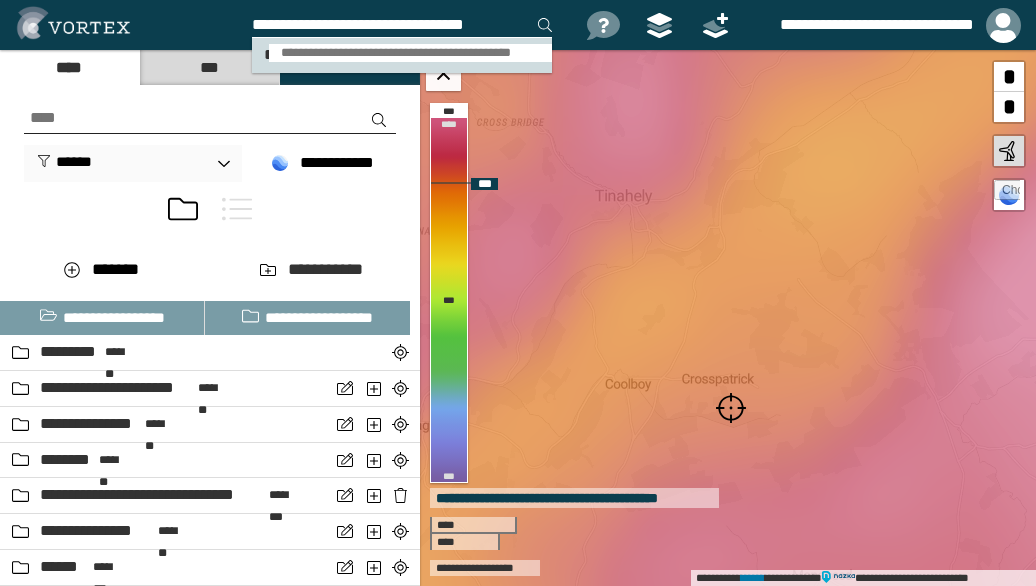 click on "**********" at bounding box center [410, 53] 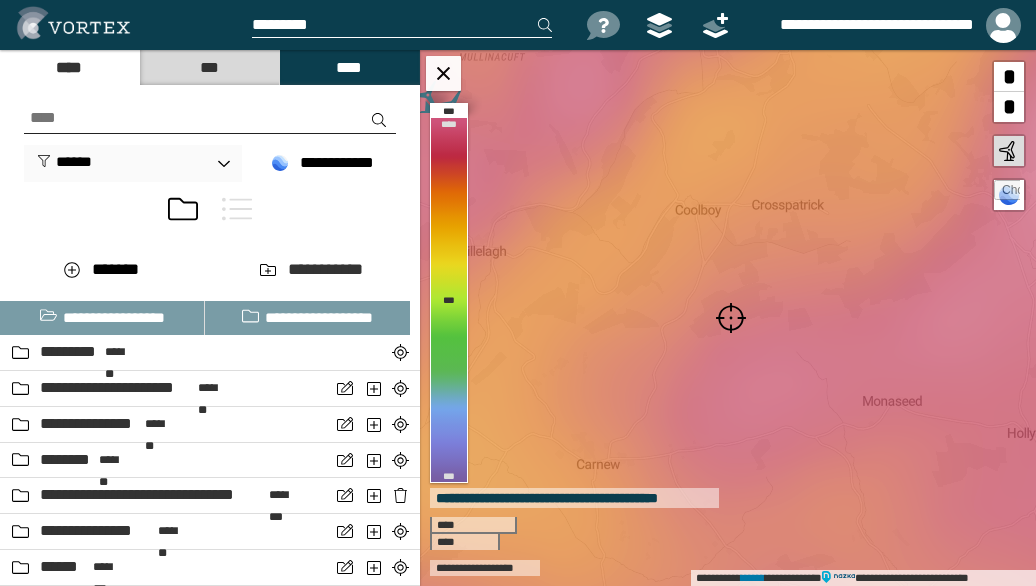 click at bounding box center [731, 318] 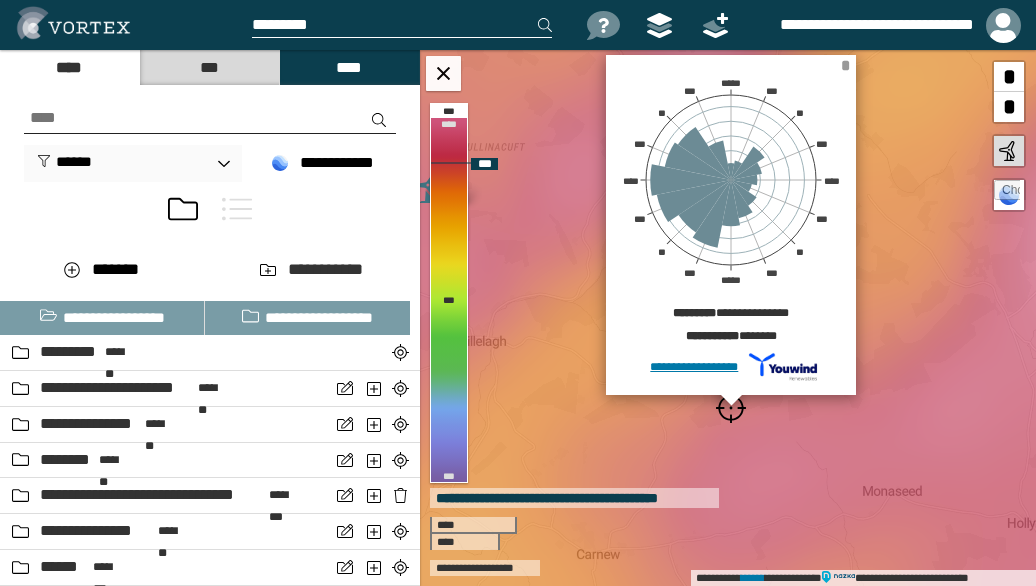 click on "*" at bounding box center [845, 65] 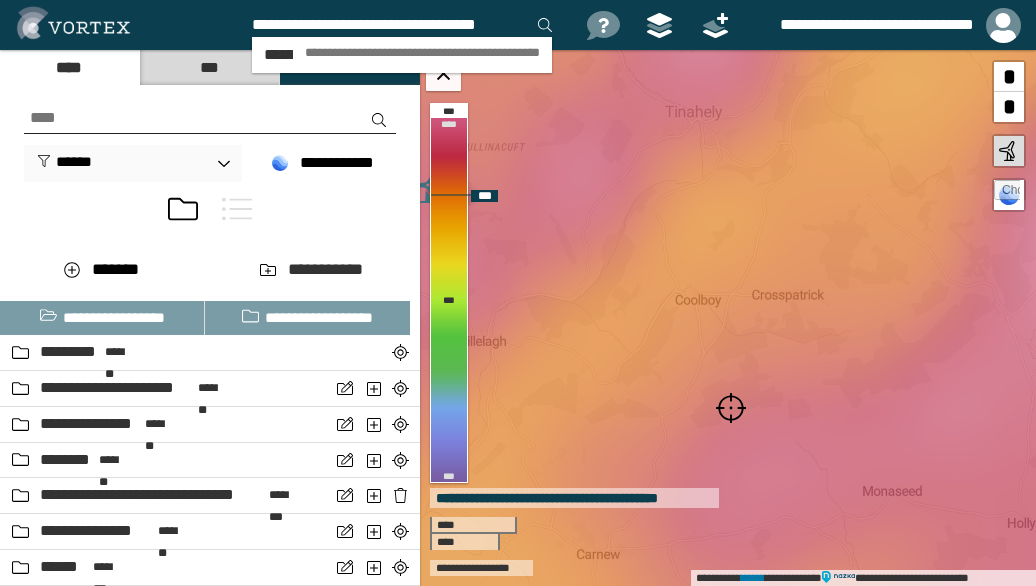 scroll, scrollTop: 0, scrollLeft: 10, axis: horizontal 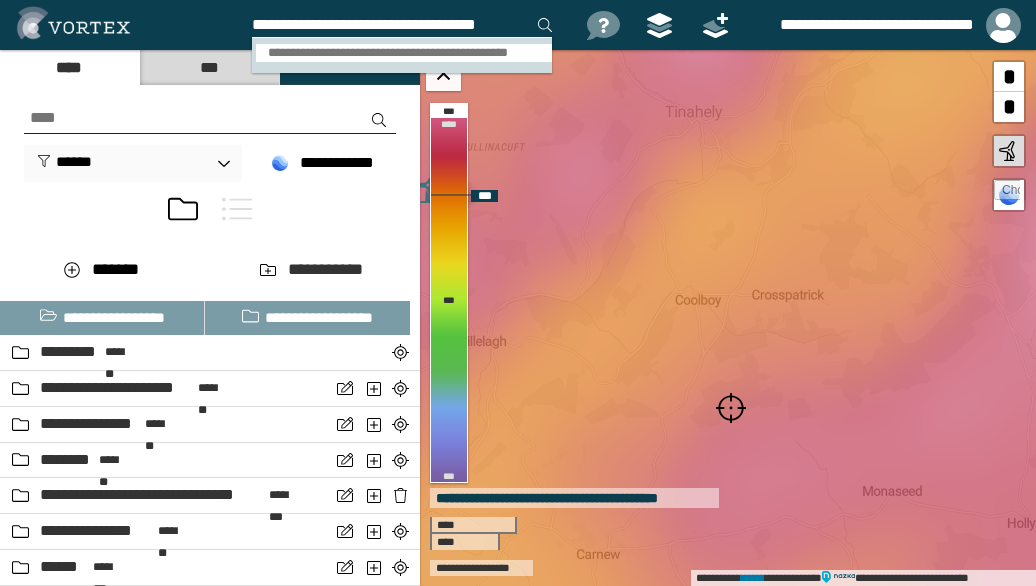 type on "**********" 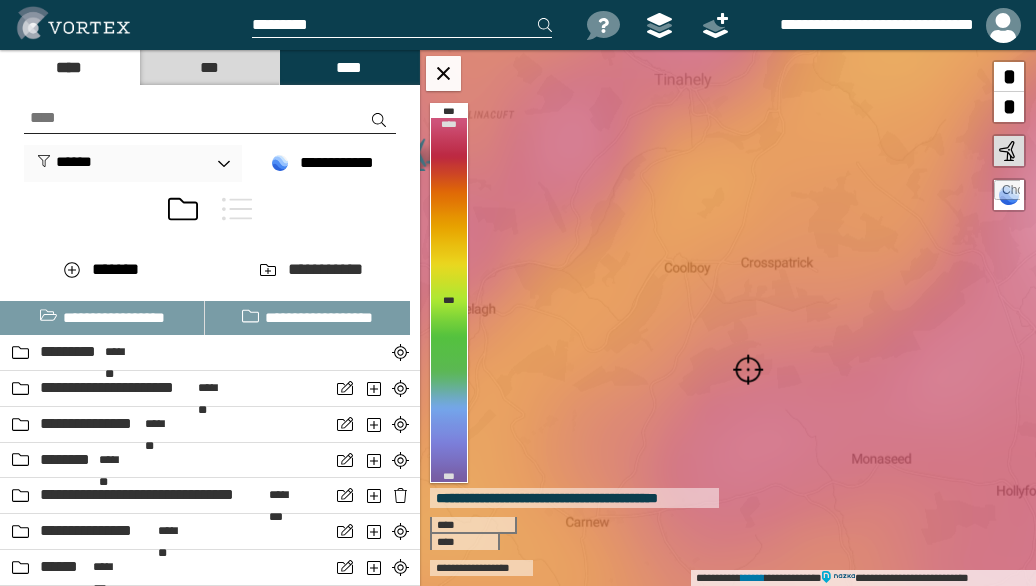 scroll, scrollTop: 0, scrollLeft: 0, axis: both 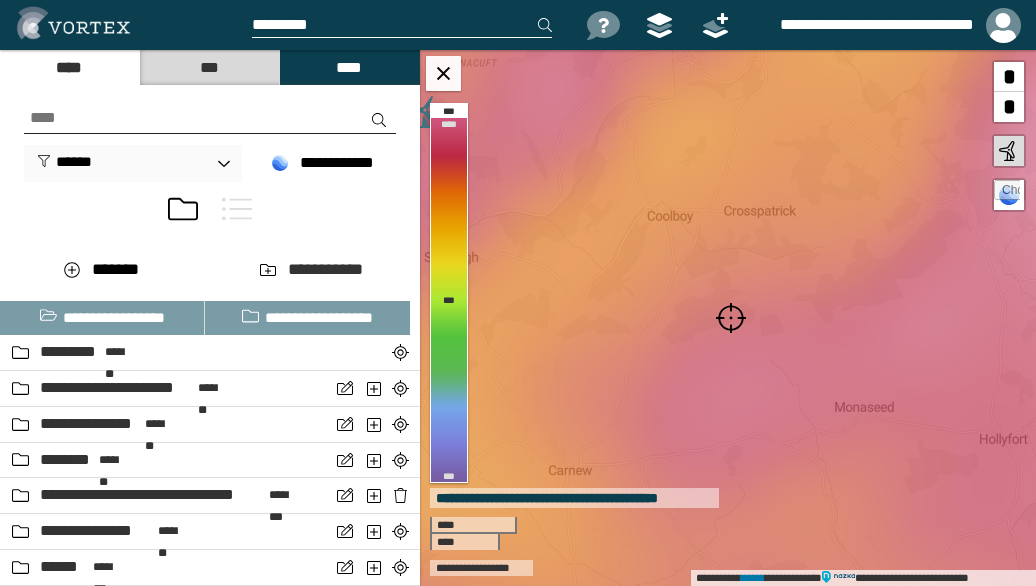 click at bounding box center [731, 318] 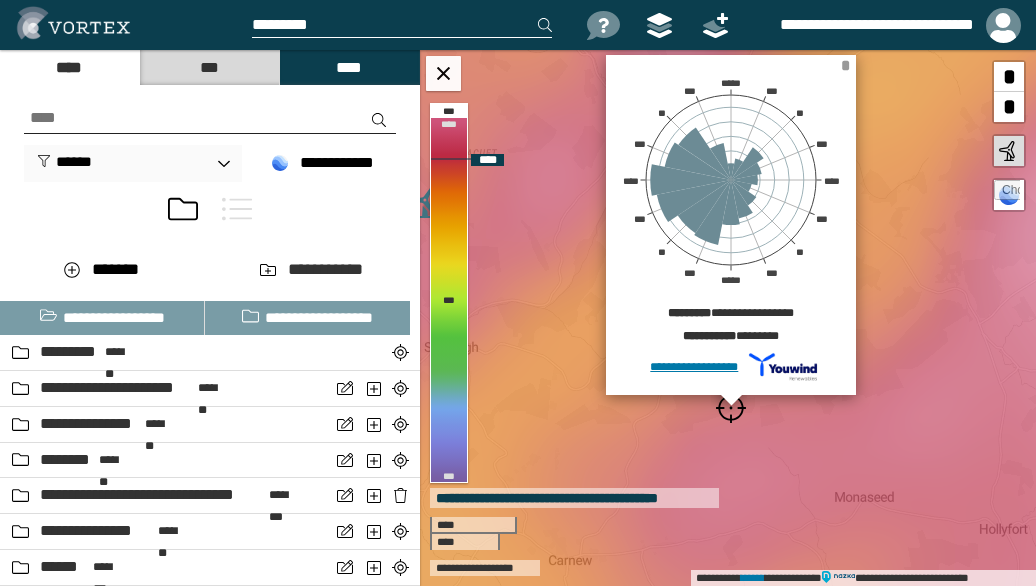 click on "*" at bounding box center [845, 65] 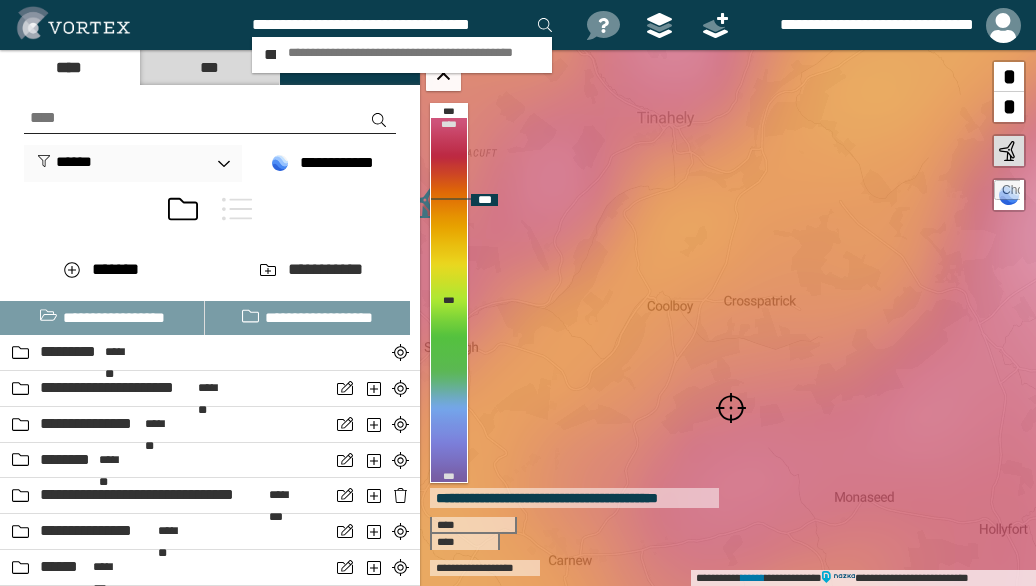 scroll, scrollTop: 0, scrollLeft: 2, axis: horizontal 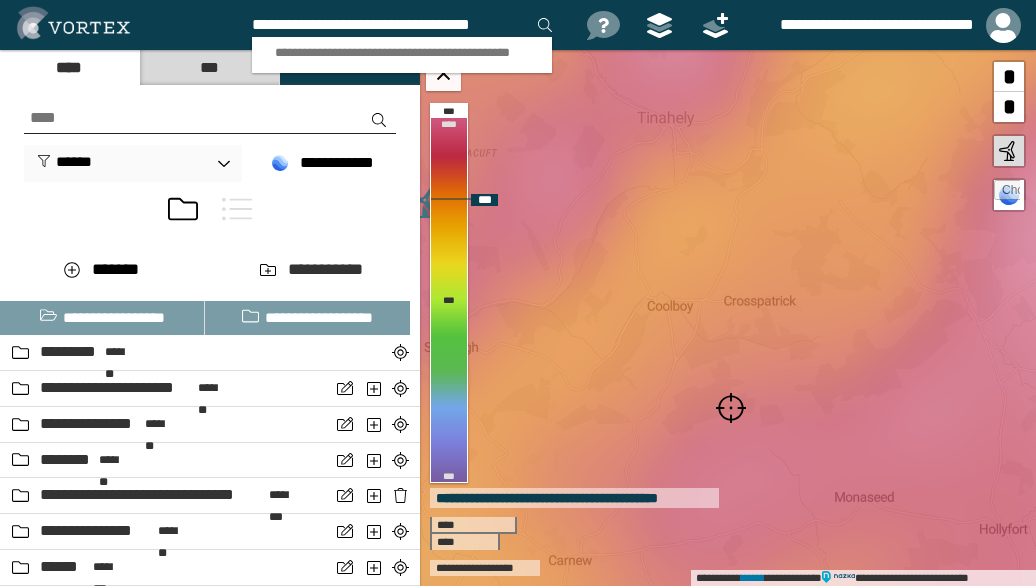 type on "**********" 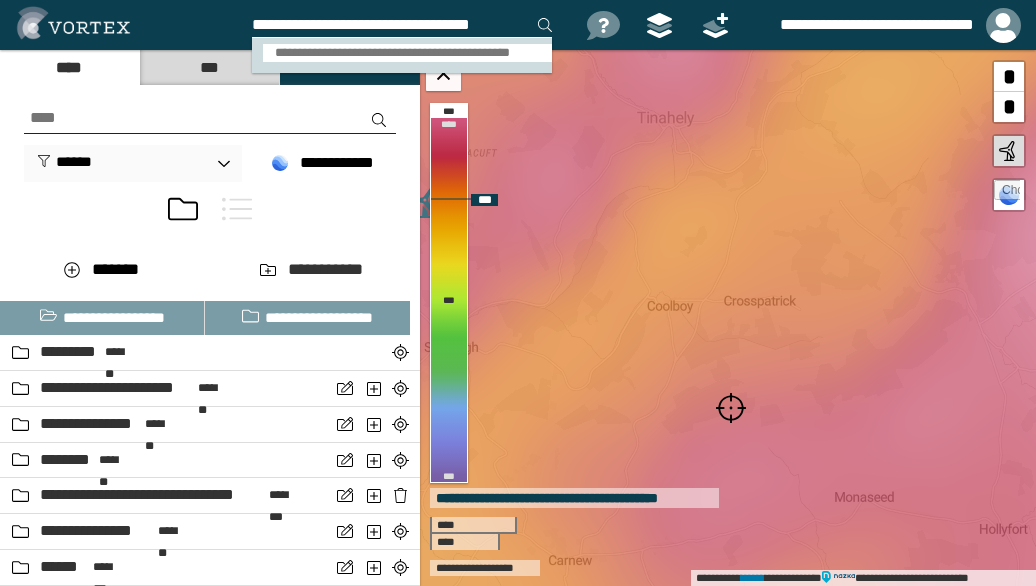 click on "**********" at bounding box center (408, 53) 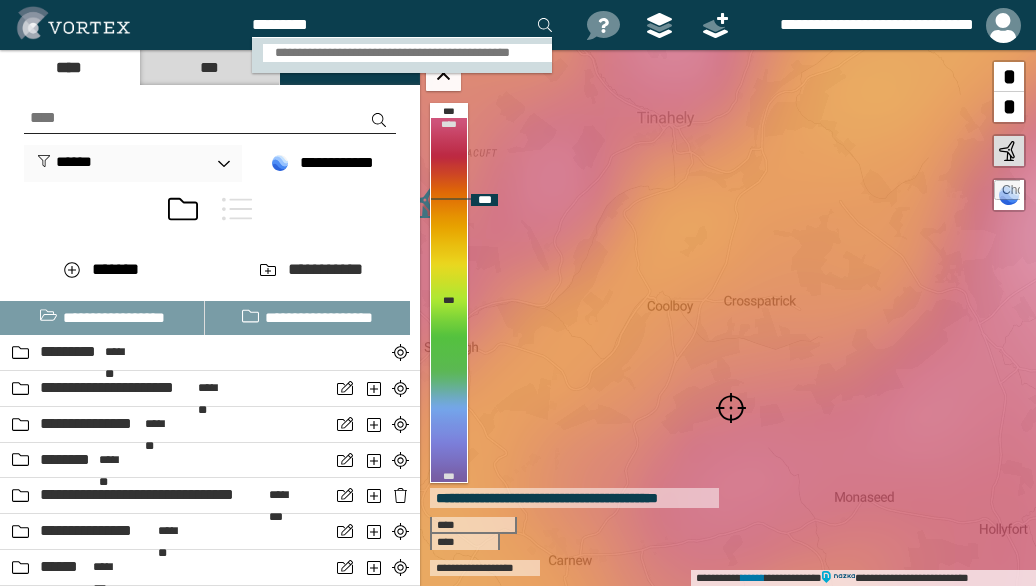 scroll, scrollTop: 0, scrollLeft: 0, axis: both 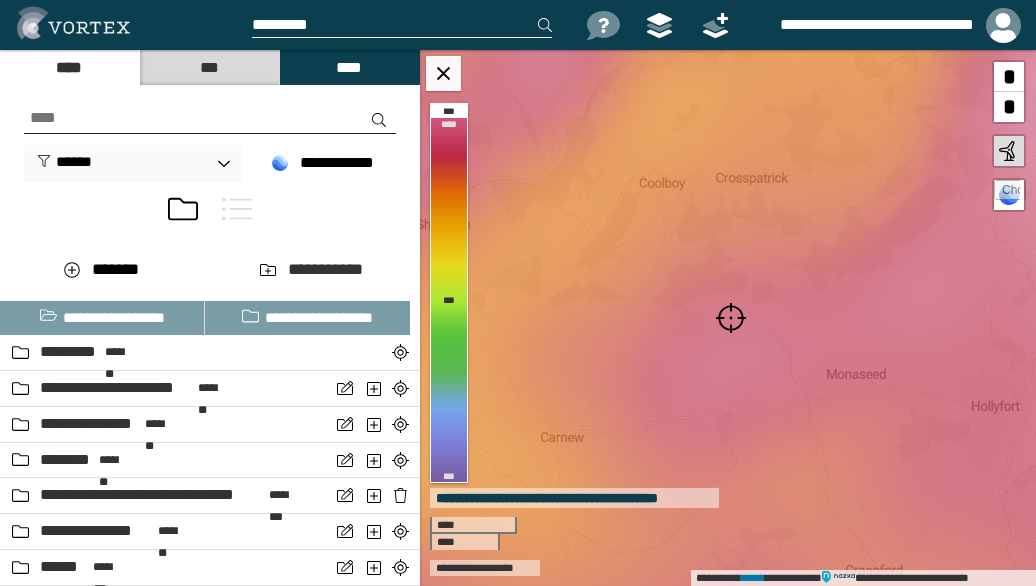 click at bounding box center (731, 318) 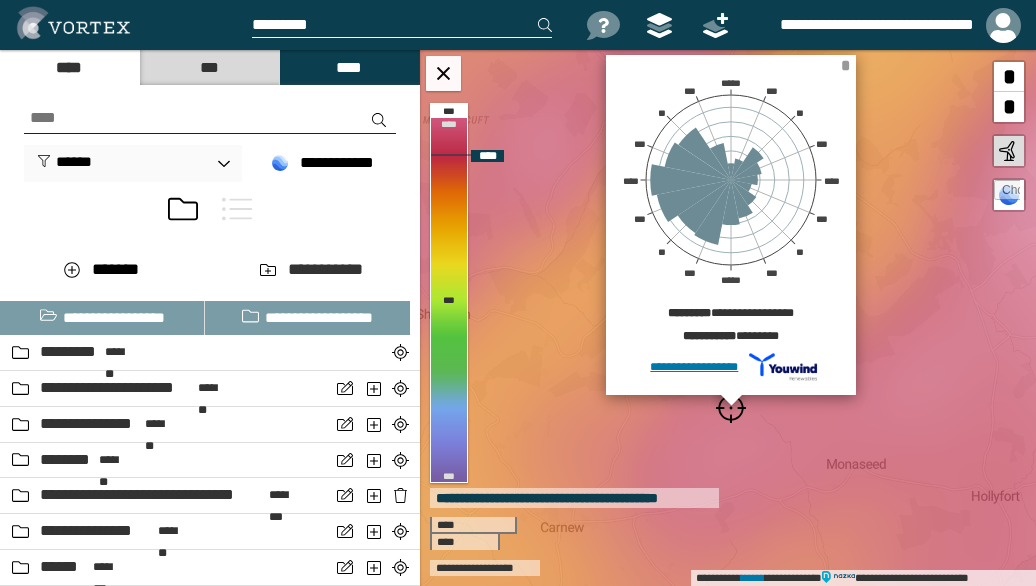 click on "*" at bounding box center (845, 65) 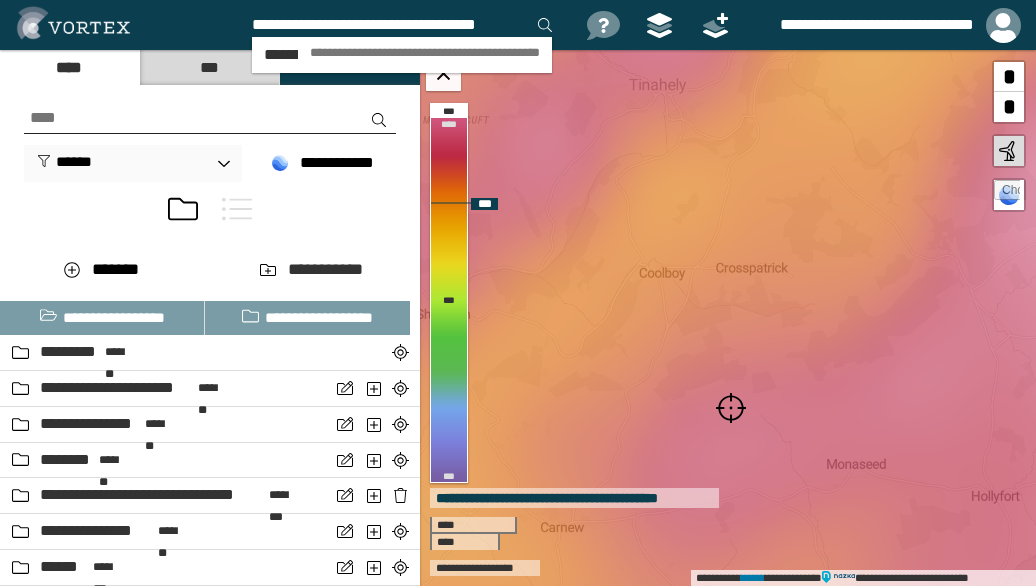 scroll, scrollTop: 0, scrollLeft: 10, axis: horizontal 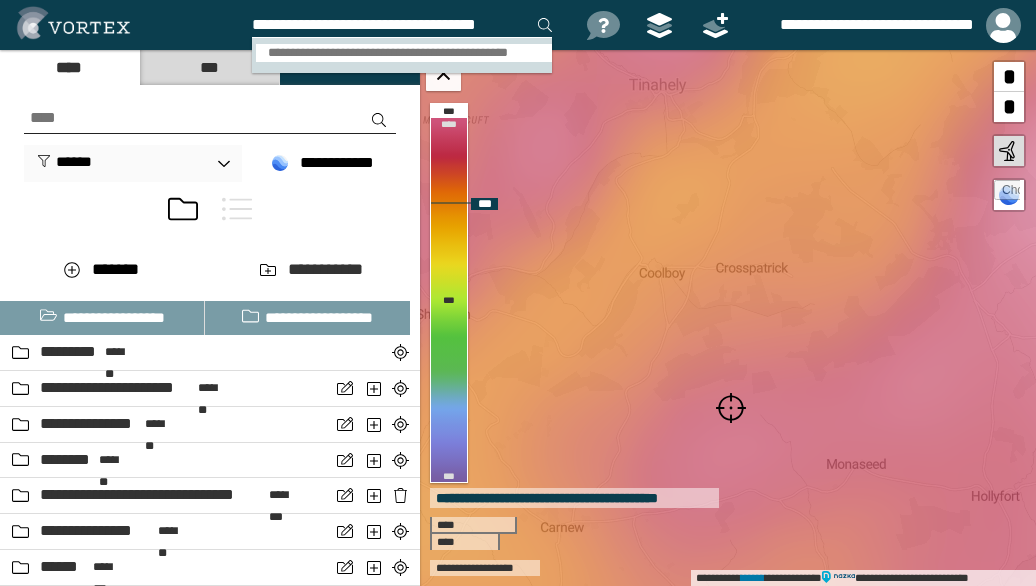 type on "**********" 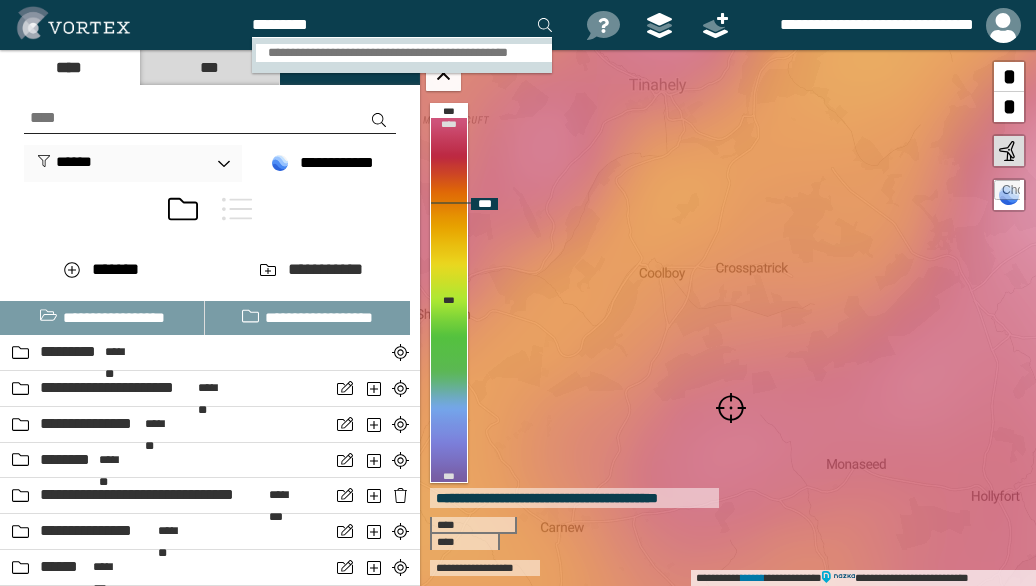 scroll, scrollTop: 0, scrollLeft: 0, axis: both 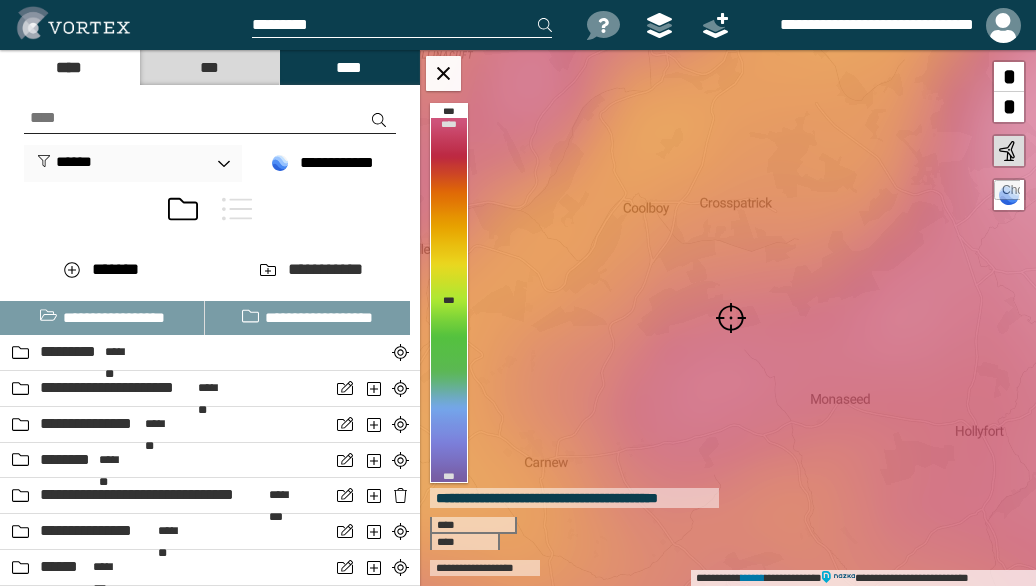 click at bounding box center [731, 318] 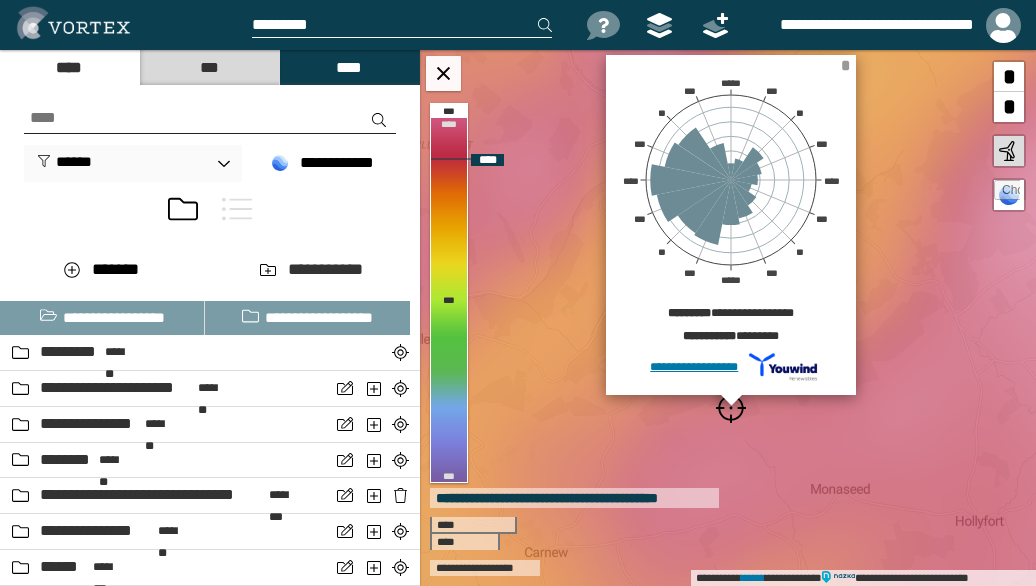 click on "*" at bounding box center [845, 65] 